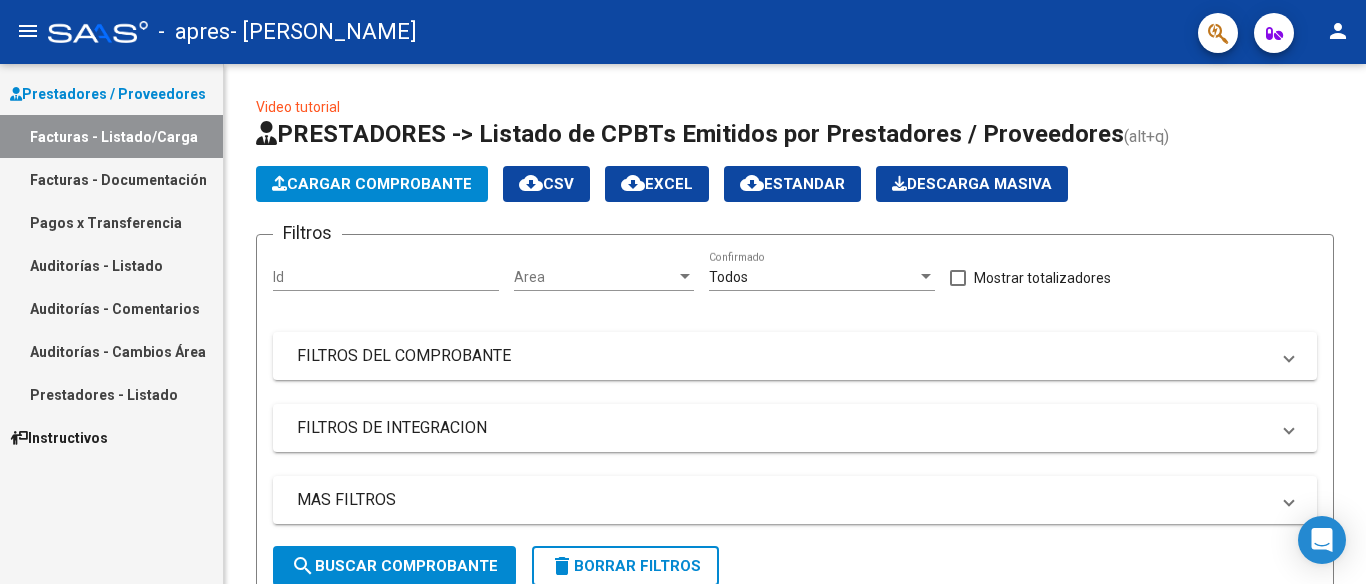 scroll, scrollTop: 0, scrollLeft: 0, axis: both 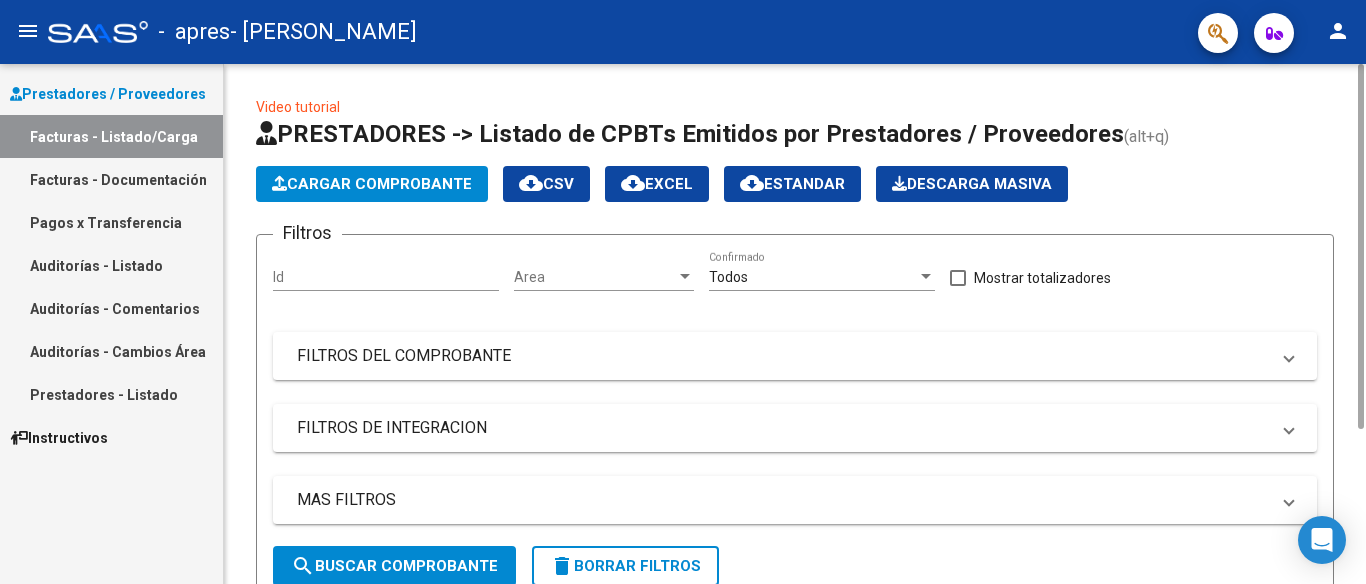 click on "Id" at bounding box center (386, 277) 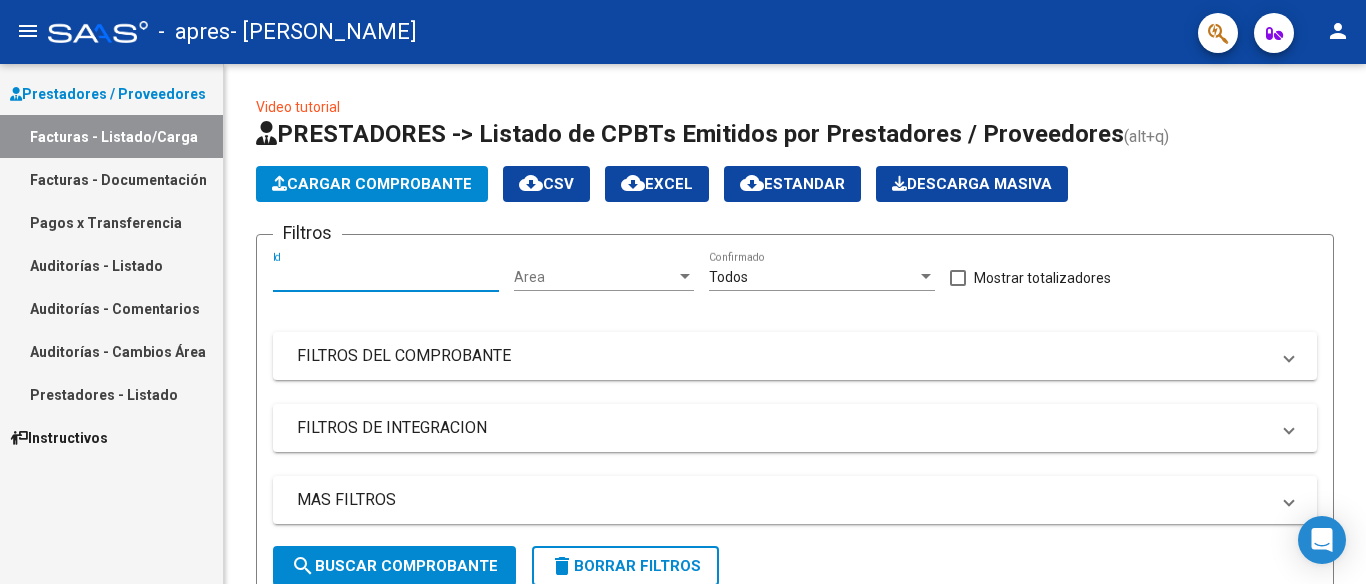 click on "Facturas - Listado/Carga" at bounding box center (111, 136) 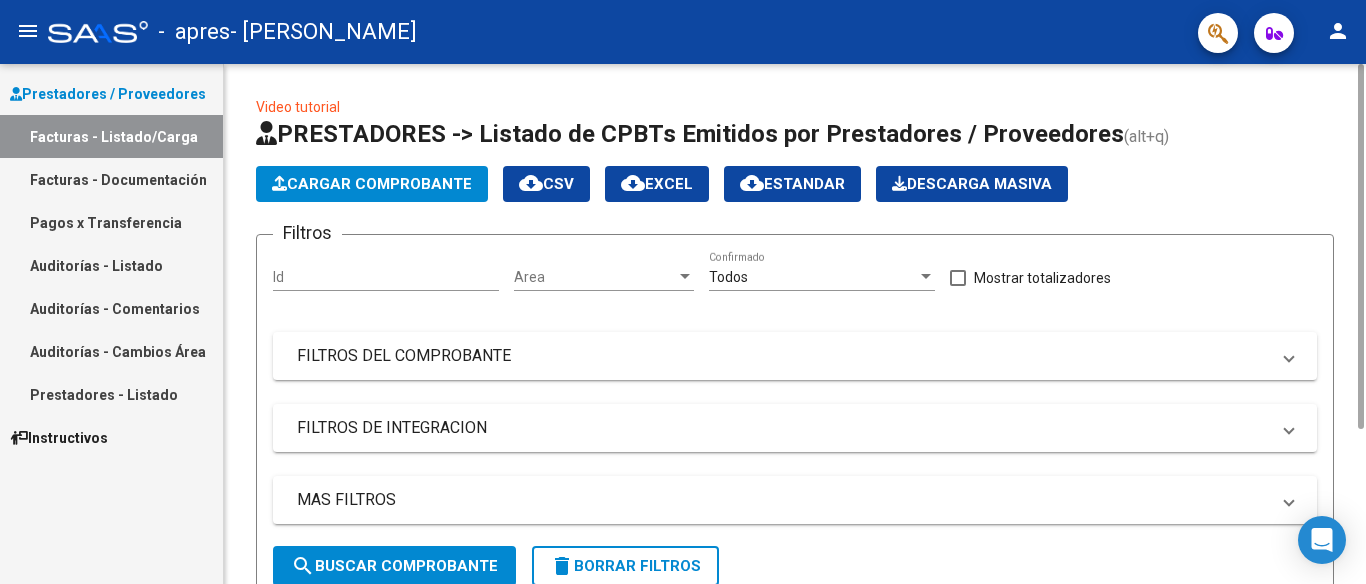 click on "Cargar Comprobante" 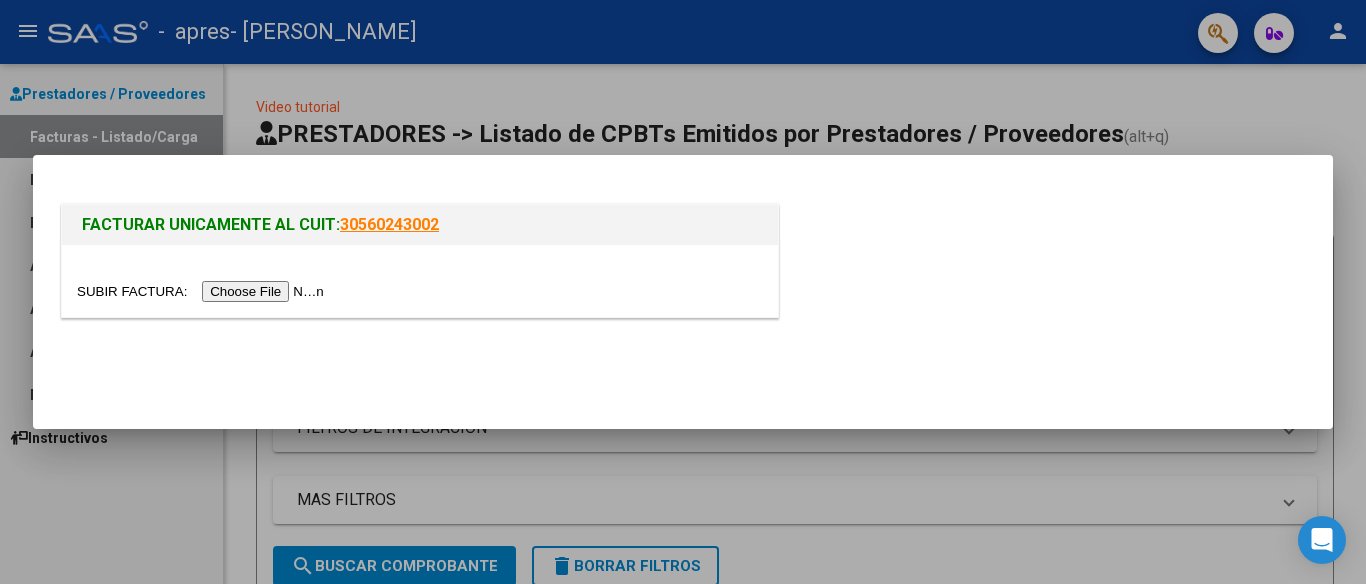 click at bounding box center (203, 291) 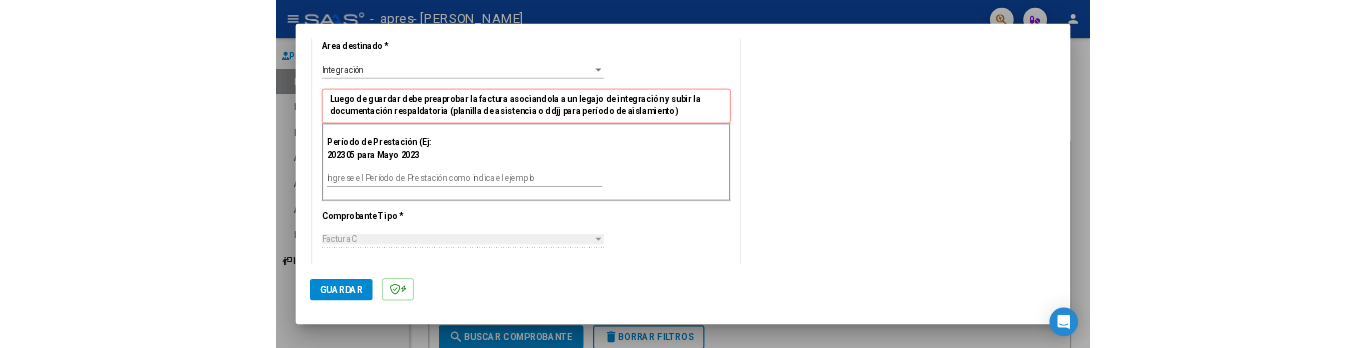 scroll, scrollTop: 418, scrollLeft: 0, axis: vertical 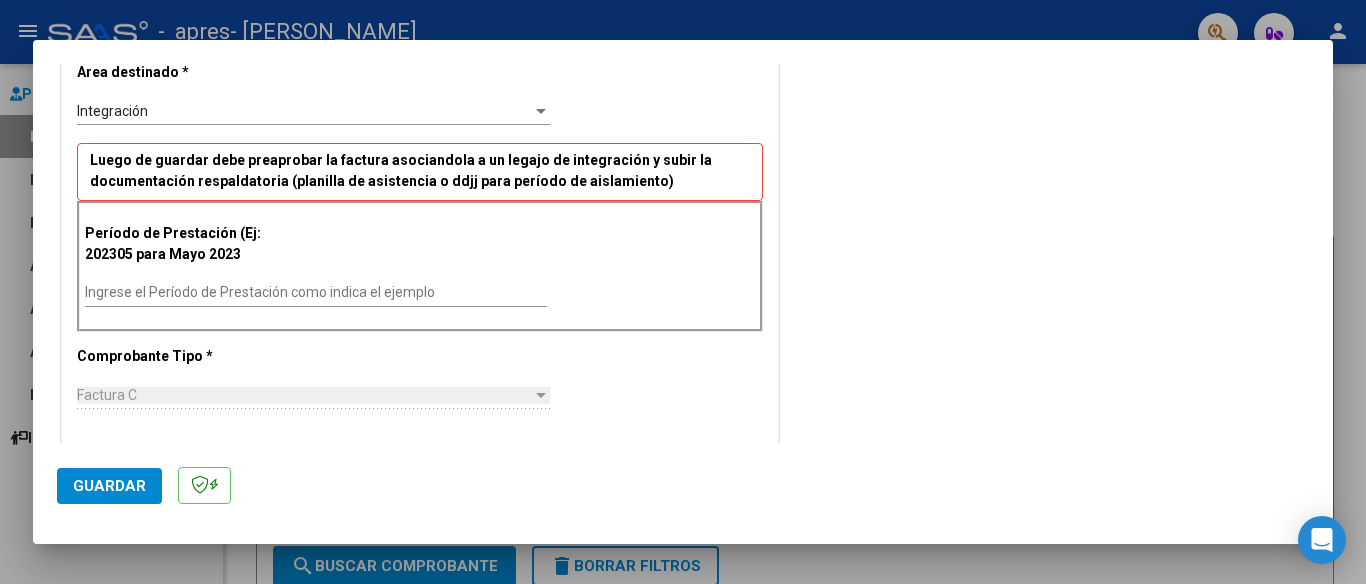 click on "Ingrese el Período de Prestación como indica el ejemplo" at bounding box center (316, 292) 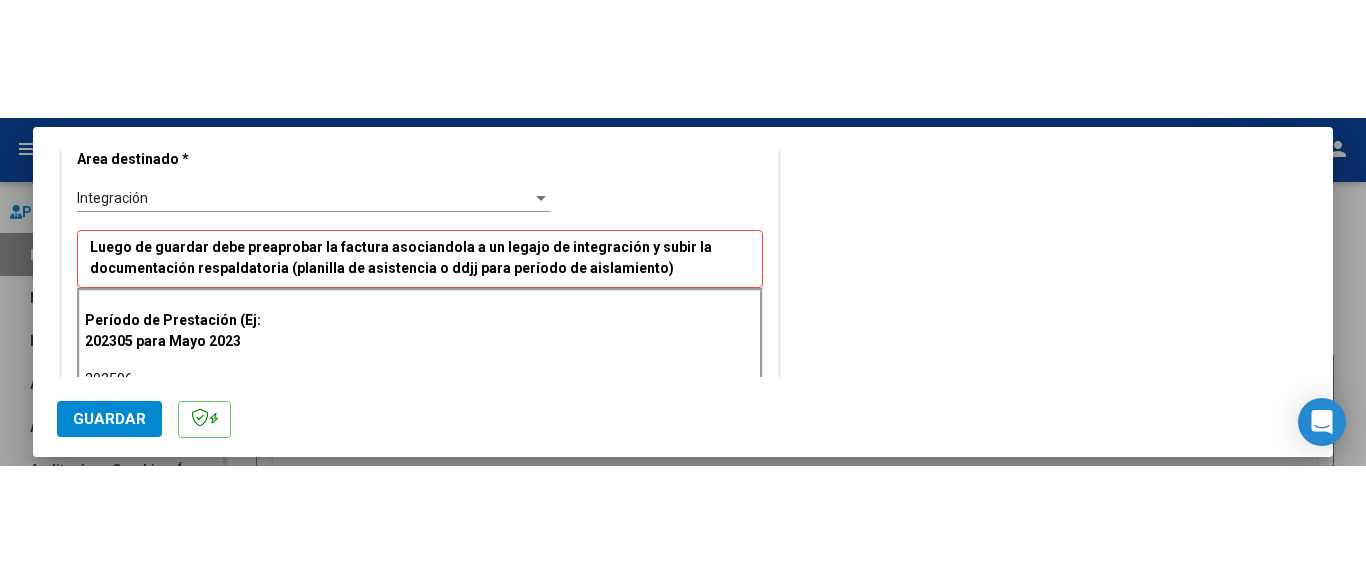 scroll, scrollTop: 429, scrollLeft: 0, axis: vertical 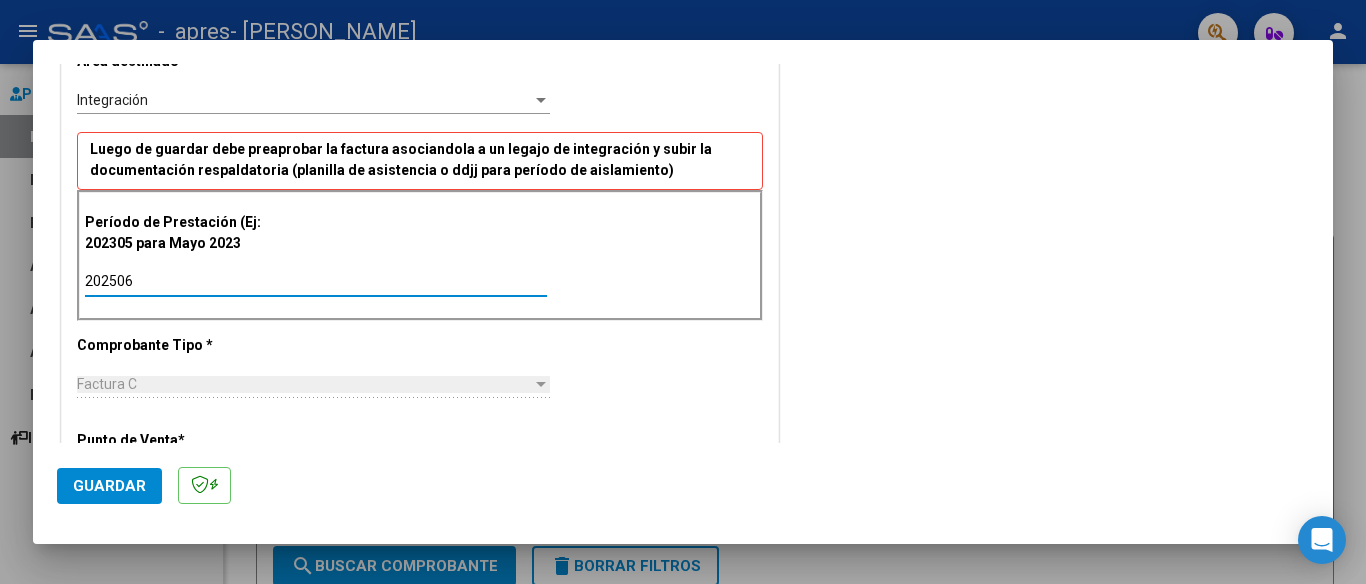 type on "202506" 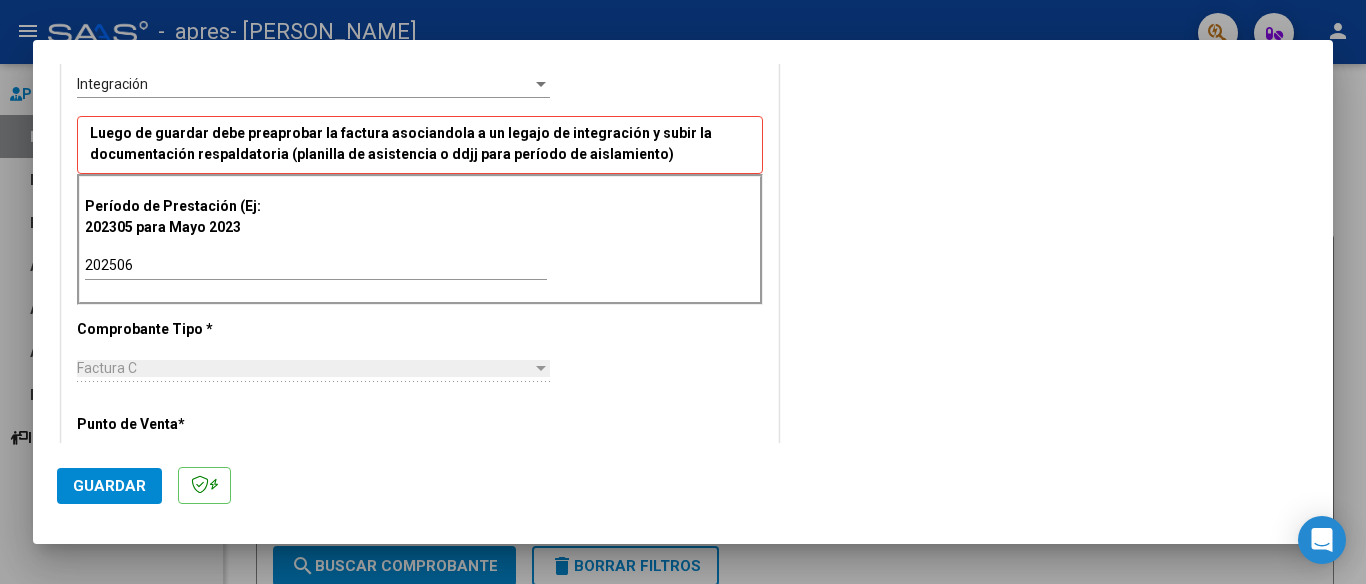 scroll, scrollTop: 417, scrollLeft: 0, axis: vertical 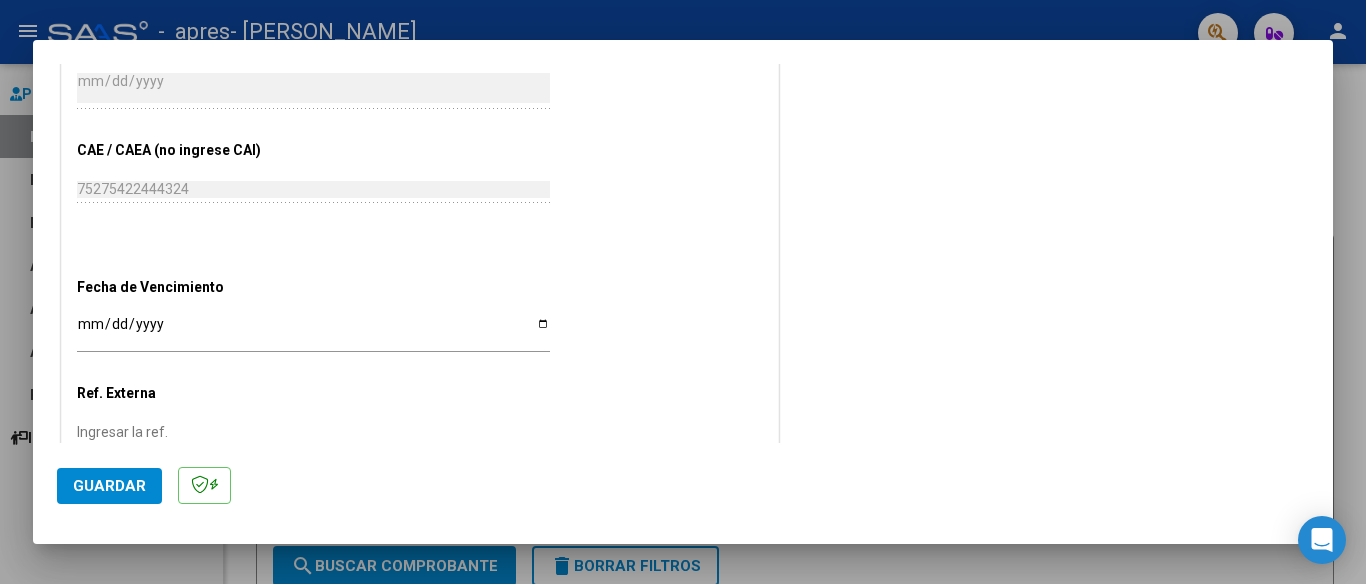 click on "Ingresar la fecha" at bounding box center [313, 331] 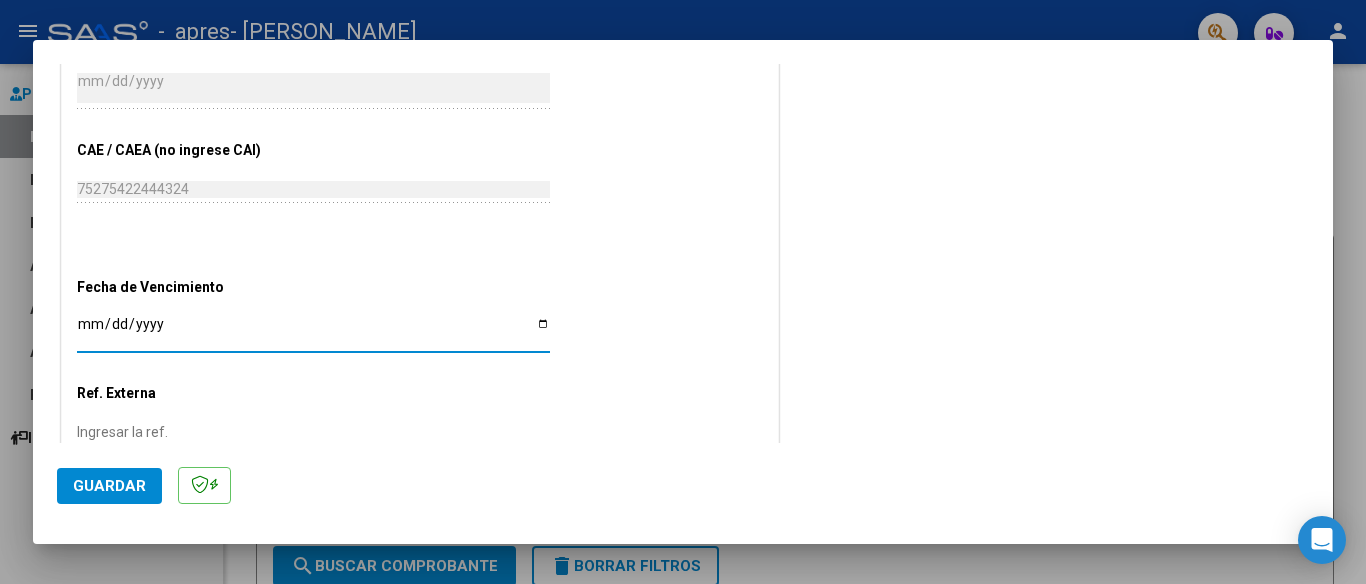 type on "[DATE]" 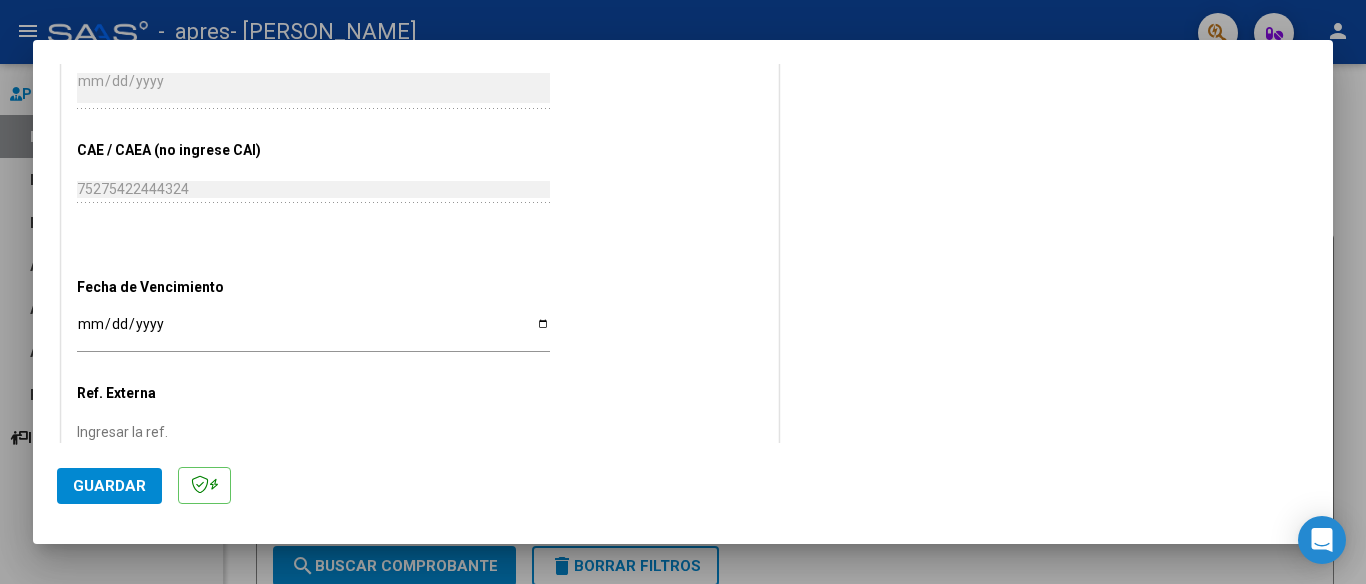 scroll, scrollTop: 1219, scrollLeft: 0, axis: vertical 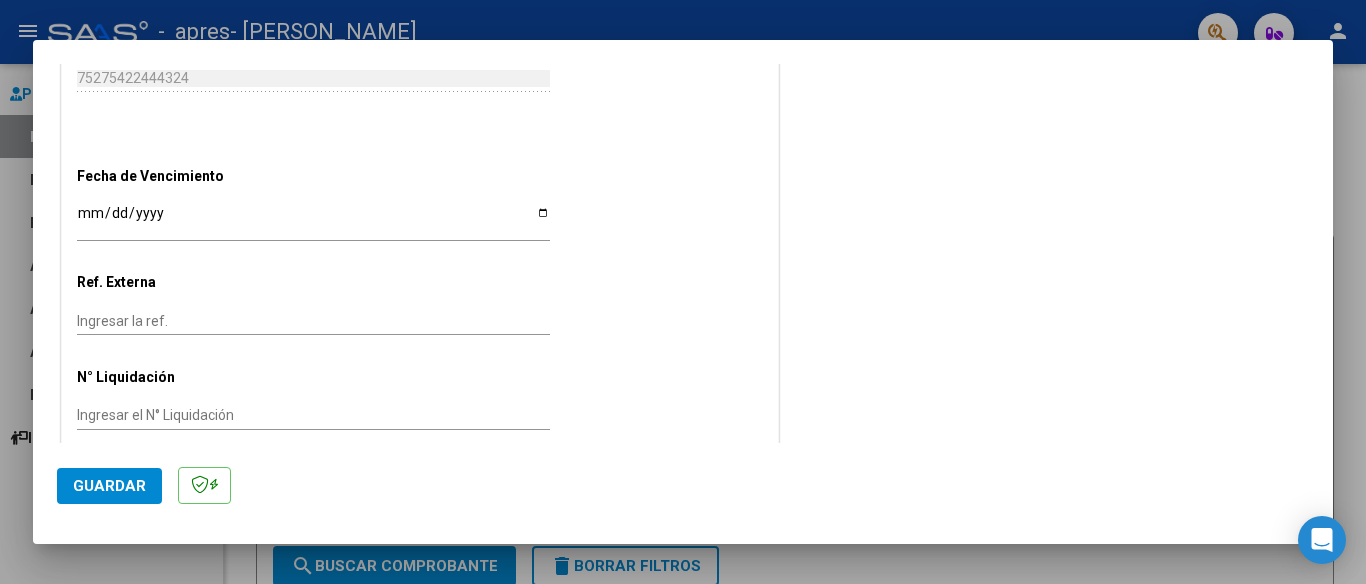 click on "Guardar" 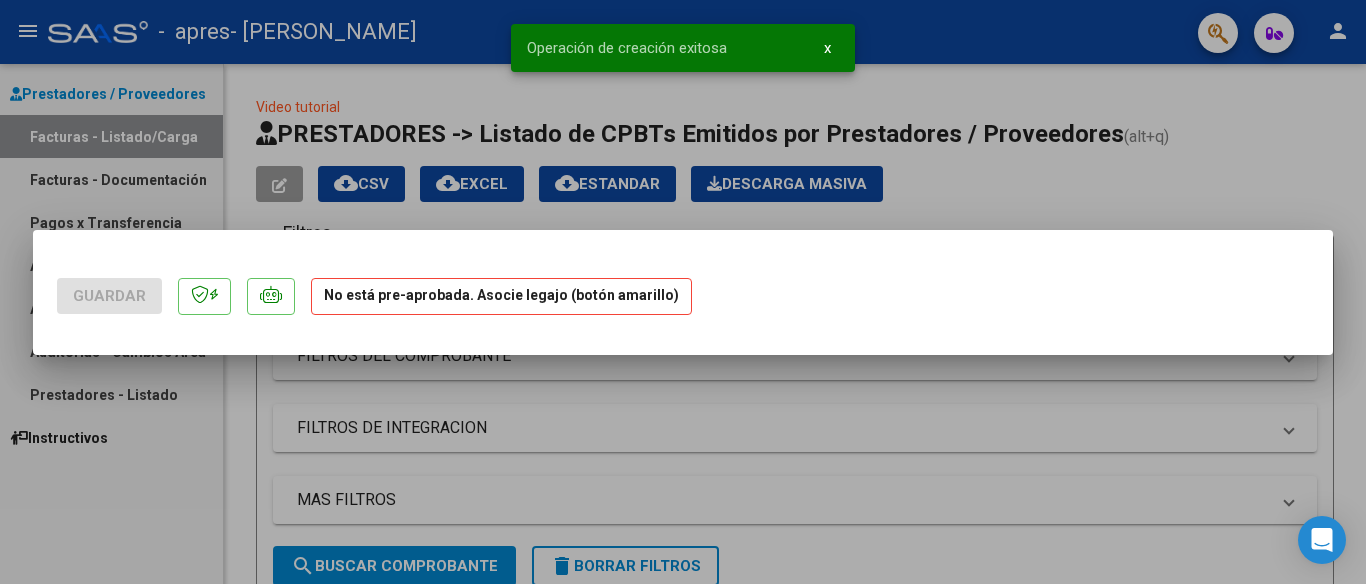 scroll, scrollTop: 0, scrollLeft: 0, axis: both 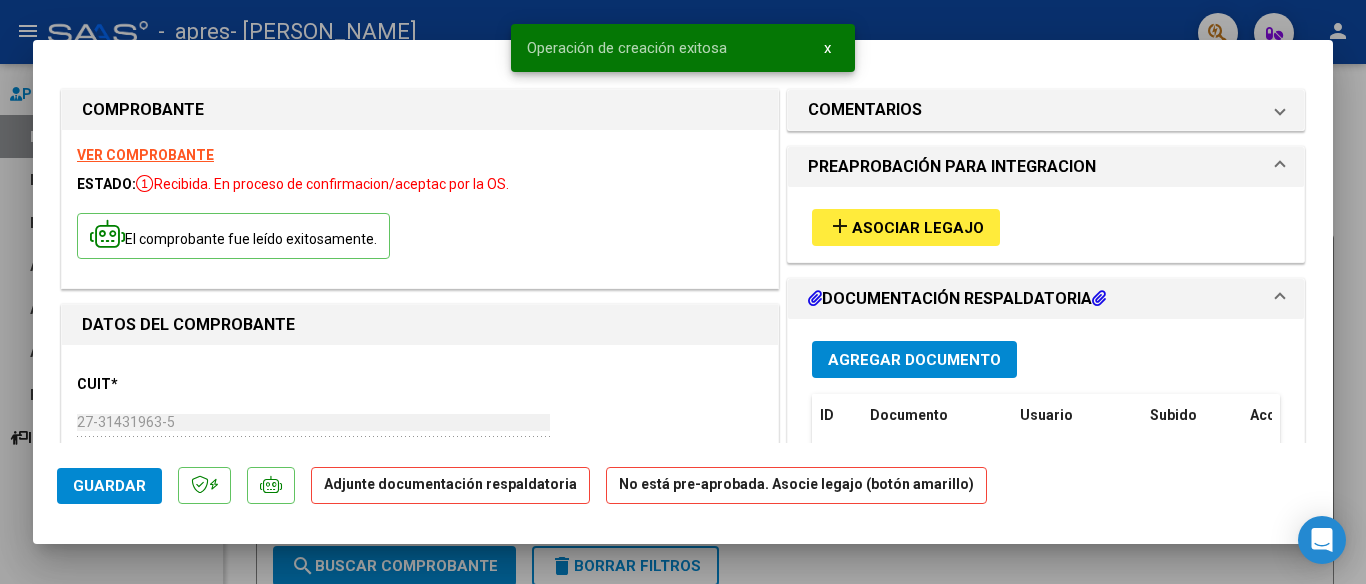 click on "Asociar Legajo" at bounding box center (918, 228) 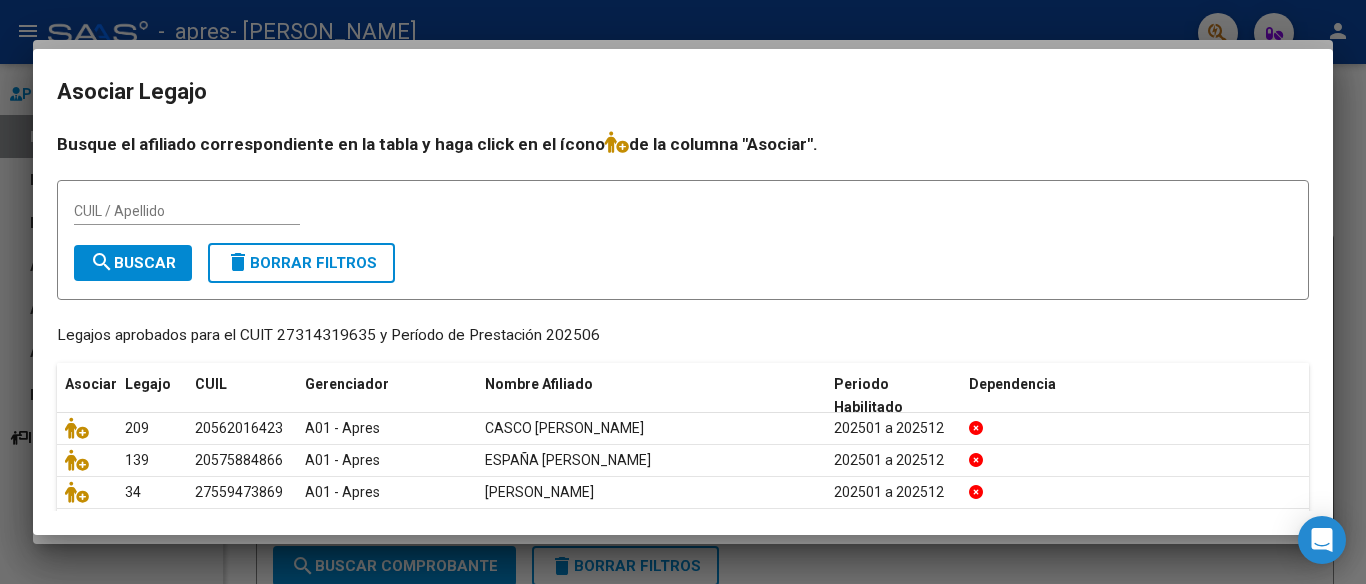 drag, startPoint x: 1336, startPoint y: 180, endPoint x: 1330, endPoint y: 239, distance: 59.3043 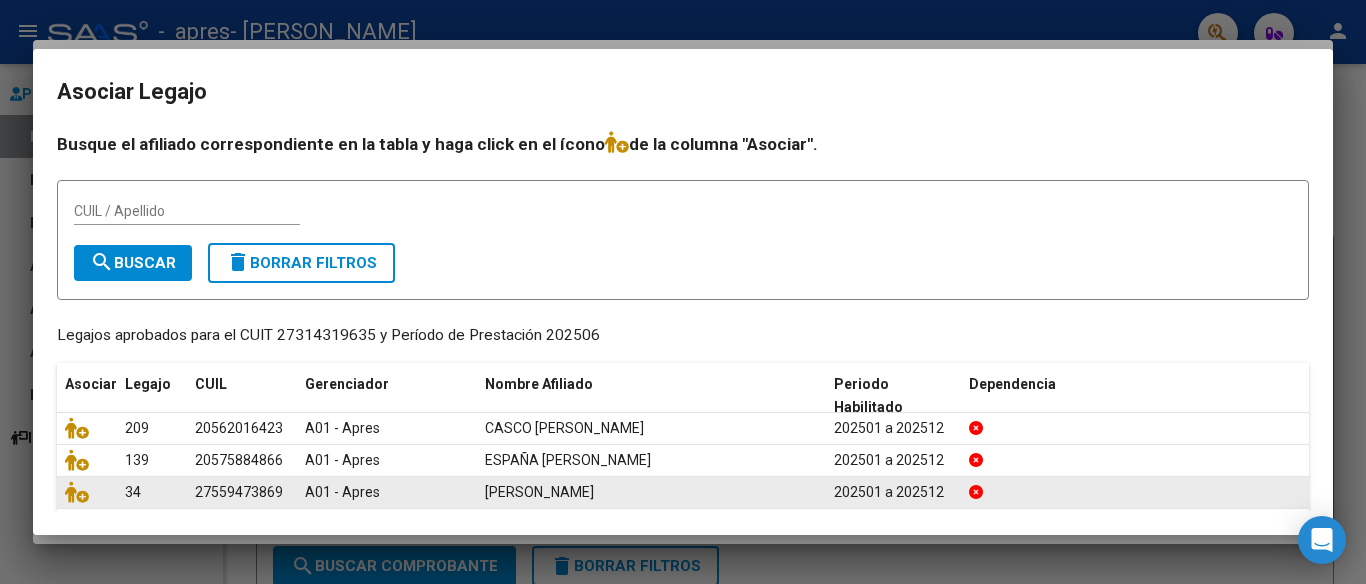 click on "34" 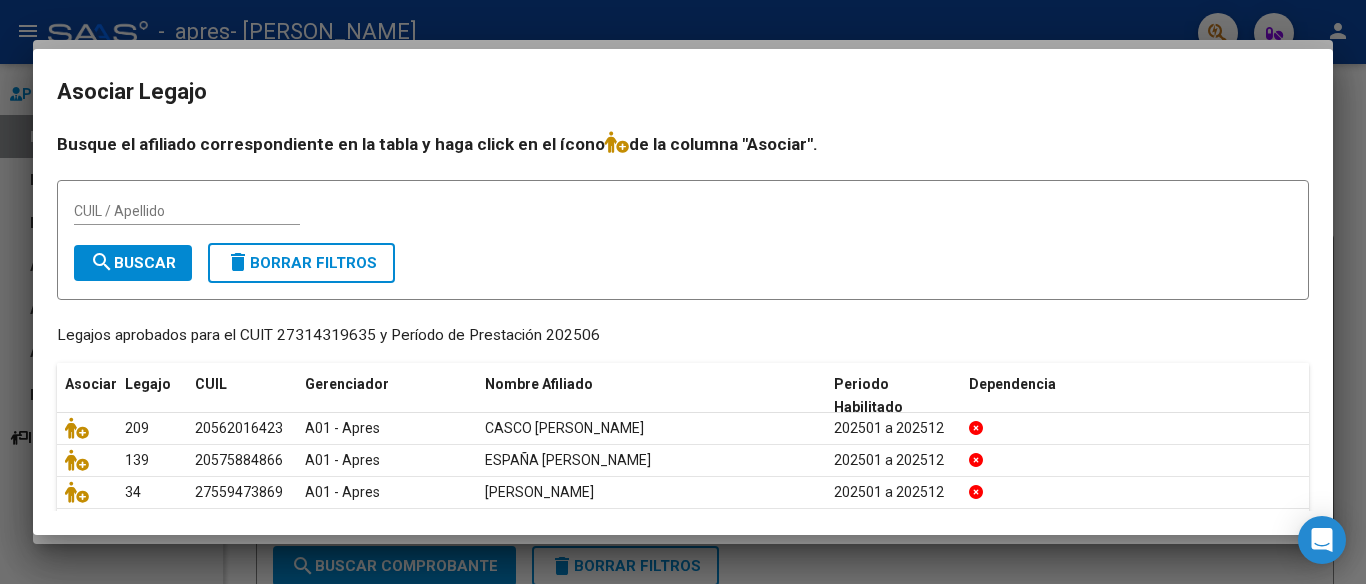 scroll, scrollTop: 71, scrollLeft: 0, axis: vertical 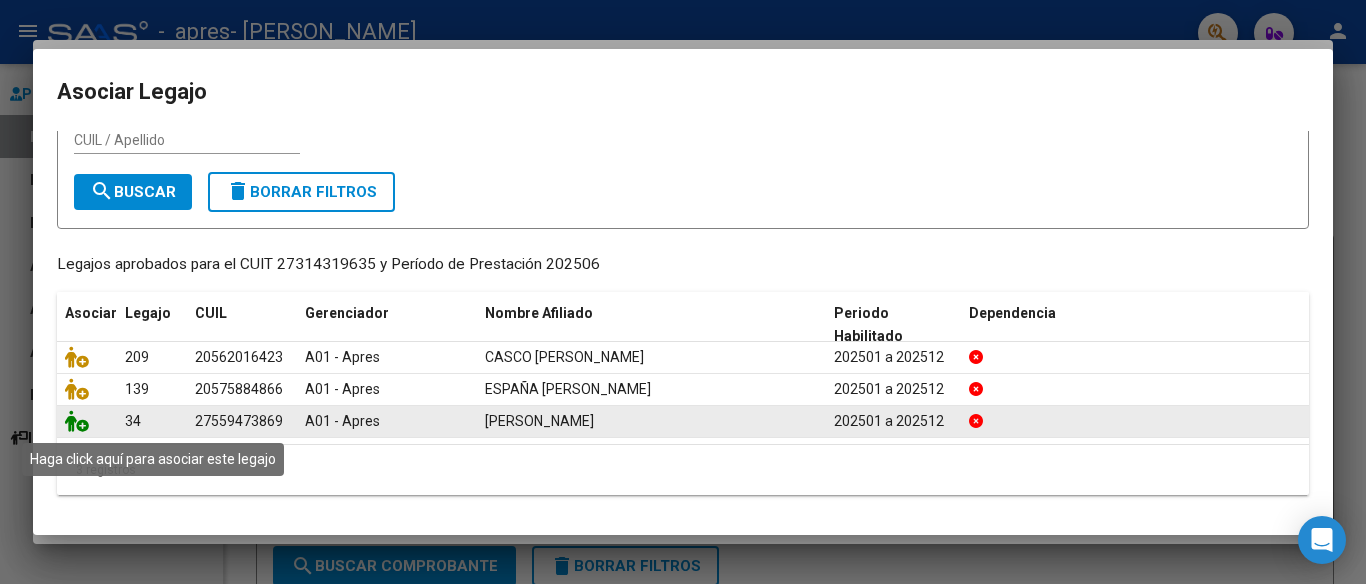 click 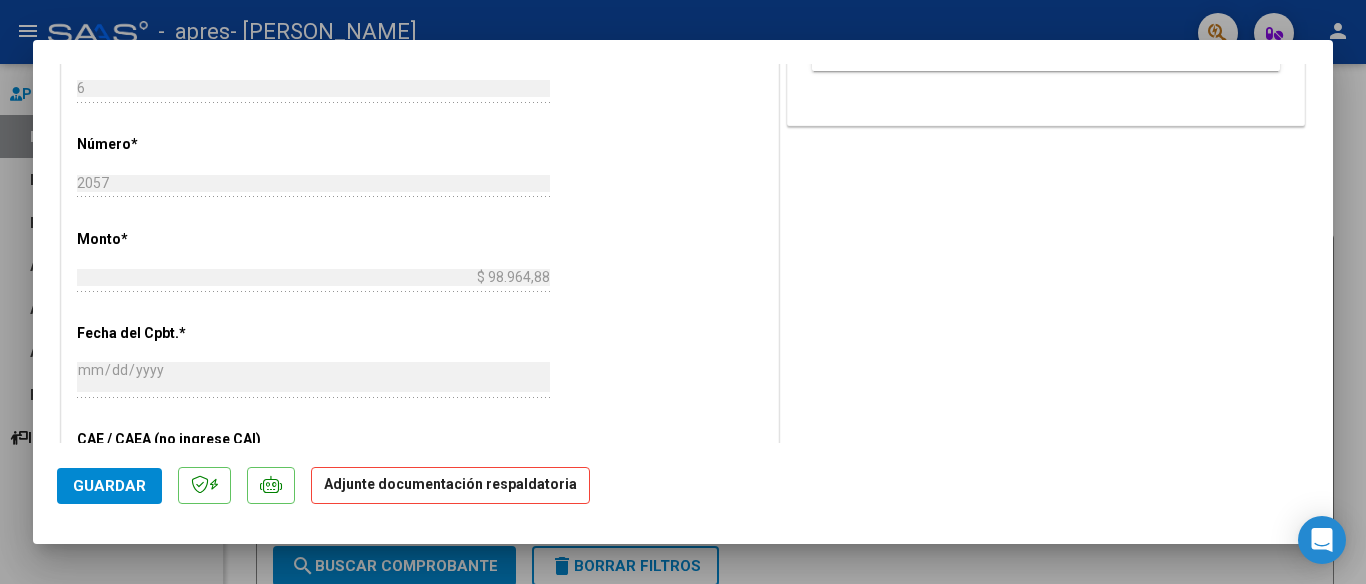 scroll, scrollTop: 472, scrollLeft: 0, axis: vertical 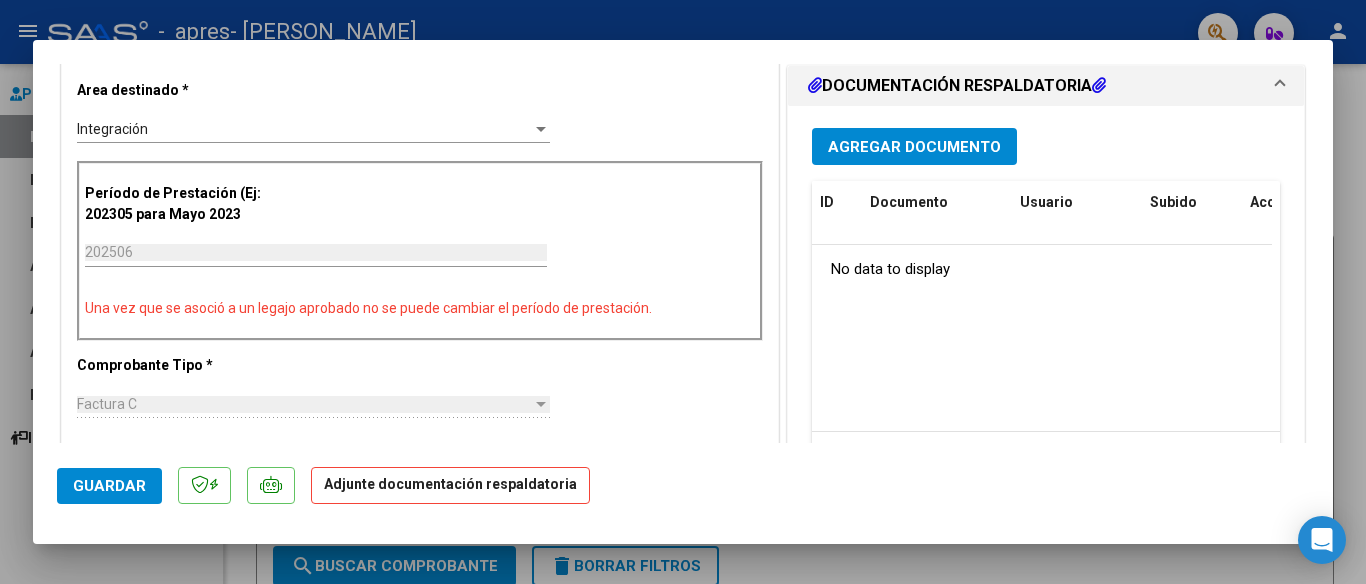 click on "Agregar Documento" at bounding box center (914, 147) 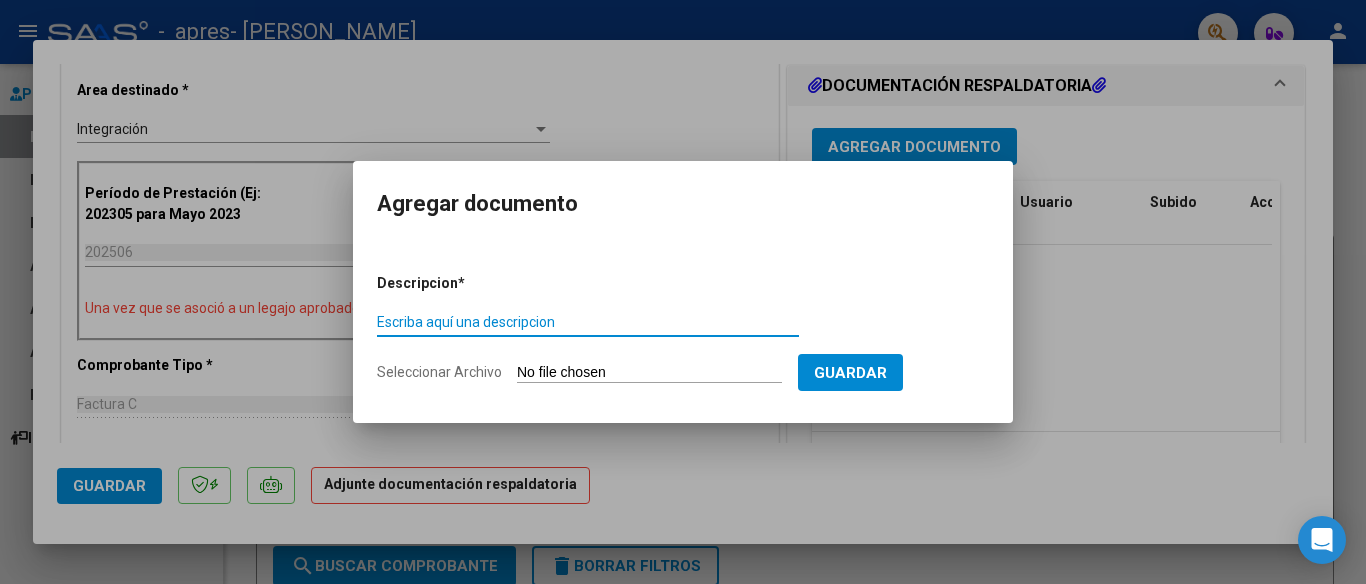 click on "Escriba aquí una descripcion" at bounding box center (588, 322) 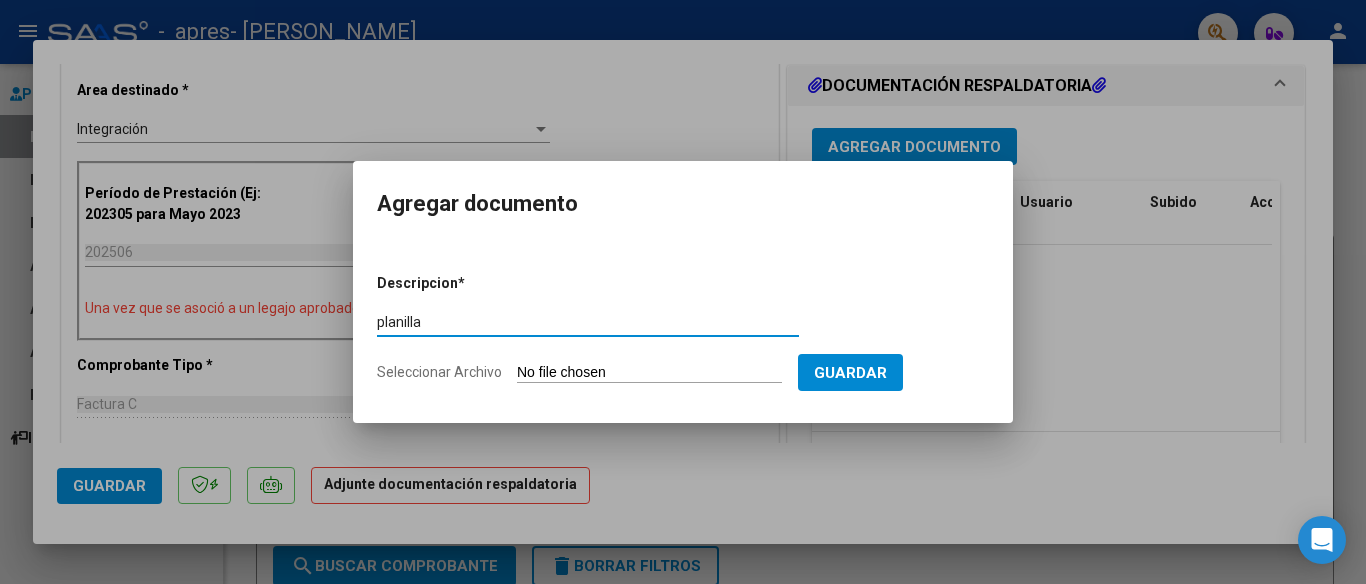 type on "planilla" 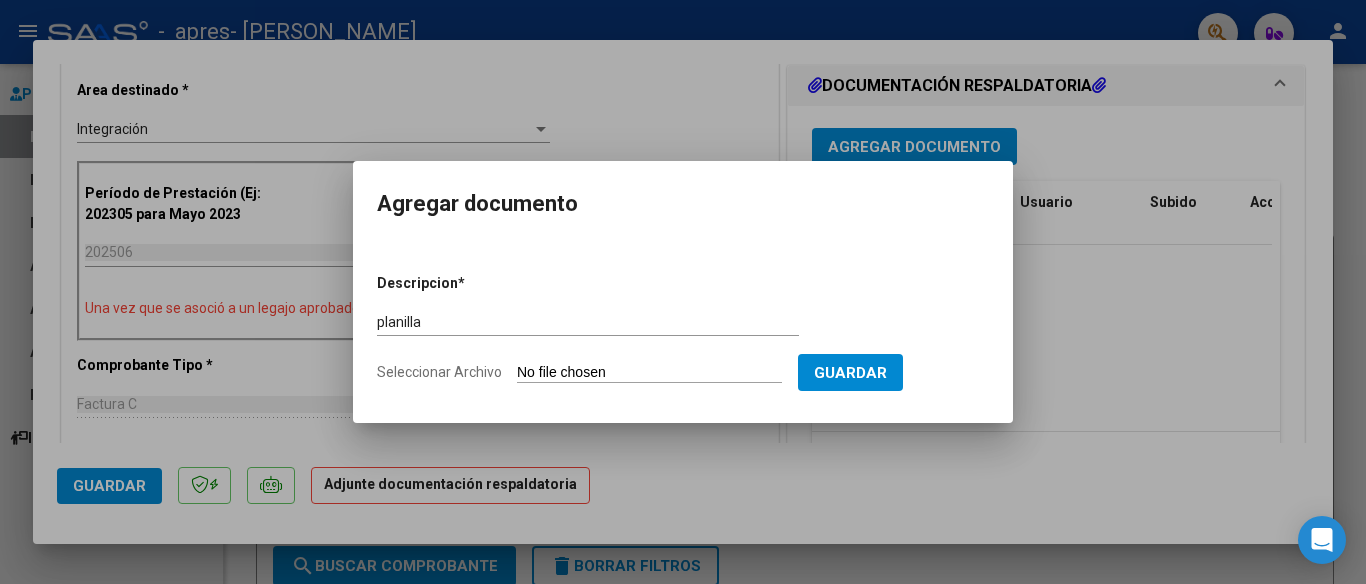 click on "Seleccionar Archivo" at bounding box center (649, 373) 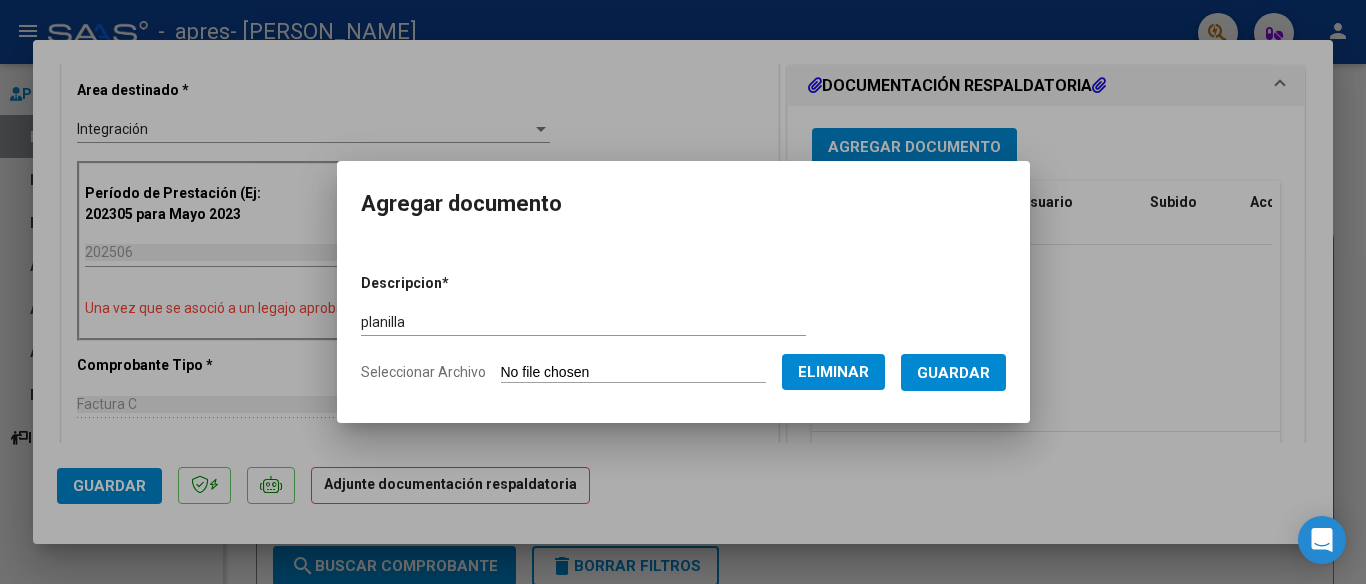 click on "Guardar" at bounding box center (953, 372) 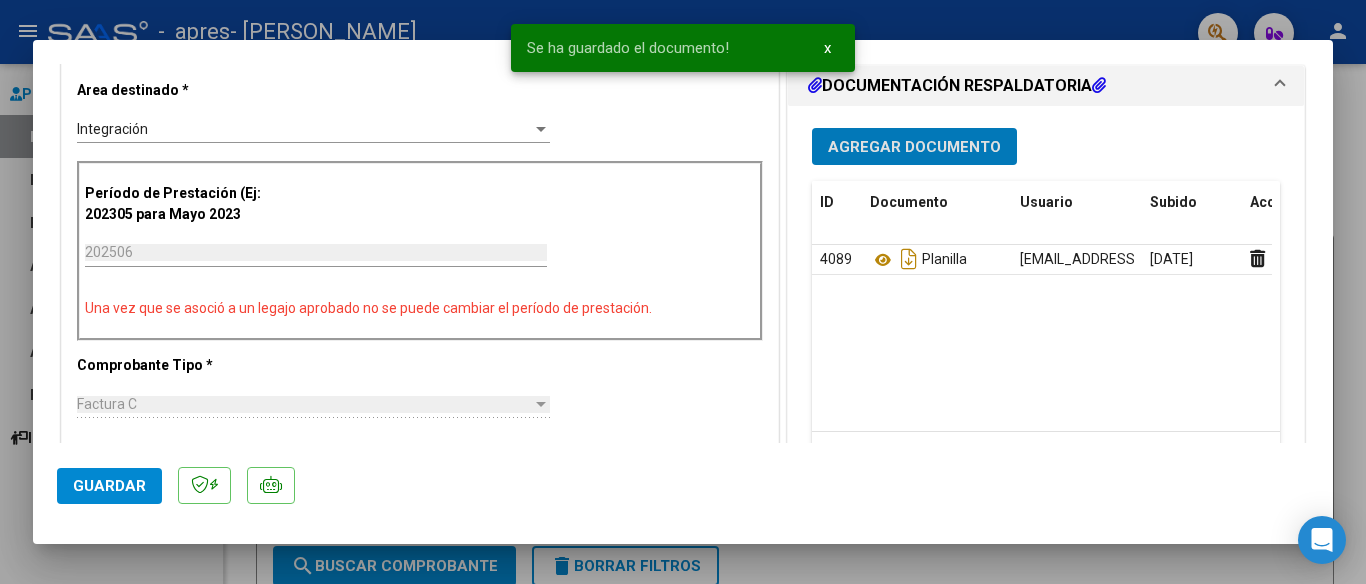 click on "Agregar Documento" at bounding box center [914, 147] 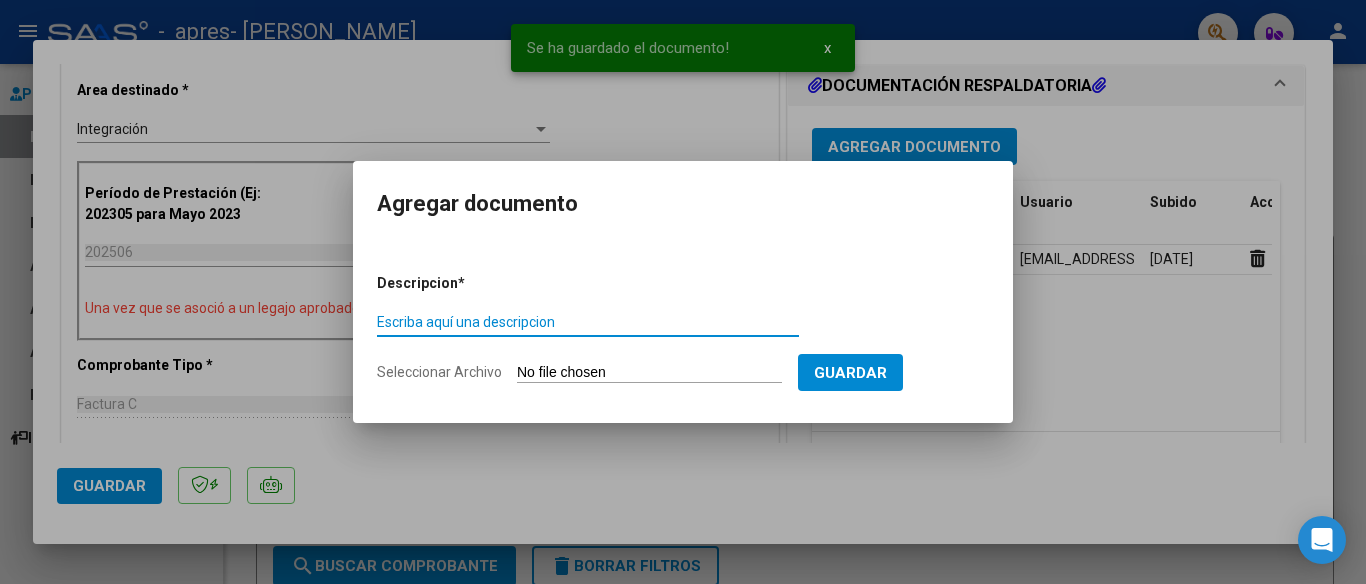 click on "Escriba aquí una descripcion" at bounding box center (588, 322) 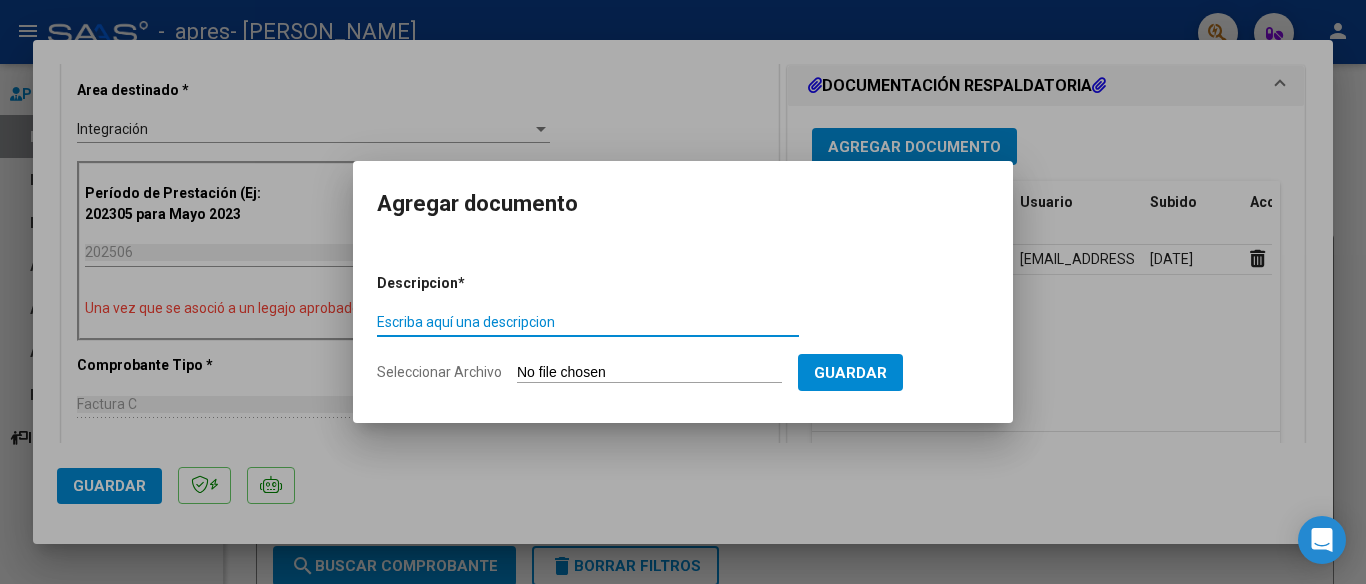 click on "Escriba aquí una descripcion" at bounding box center [588, 322] 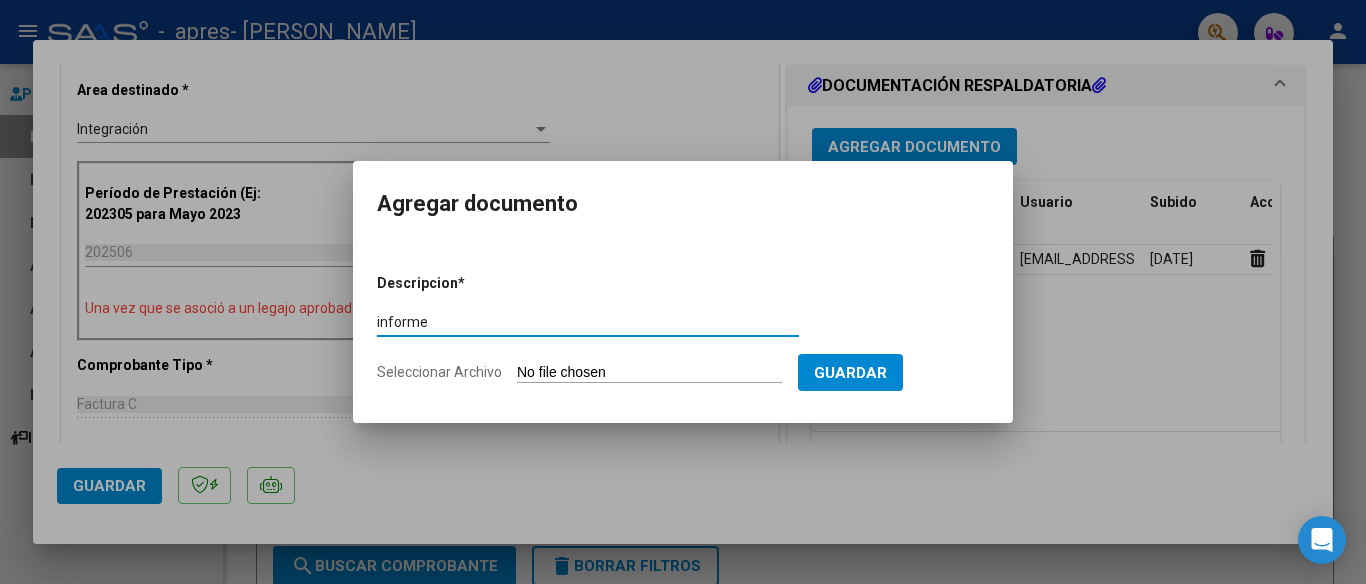 type on "informe" 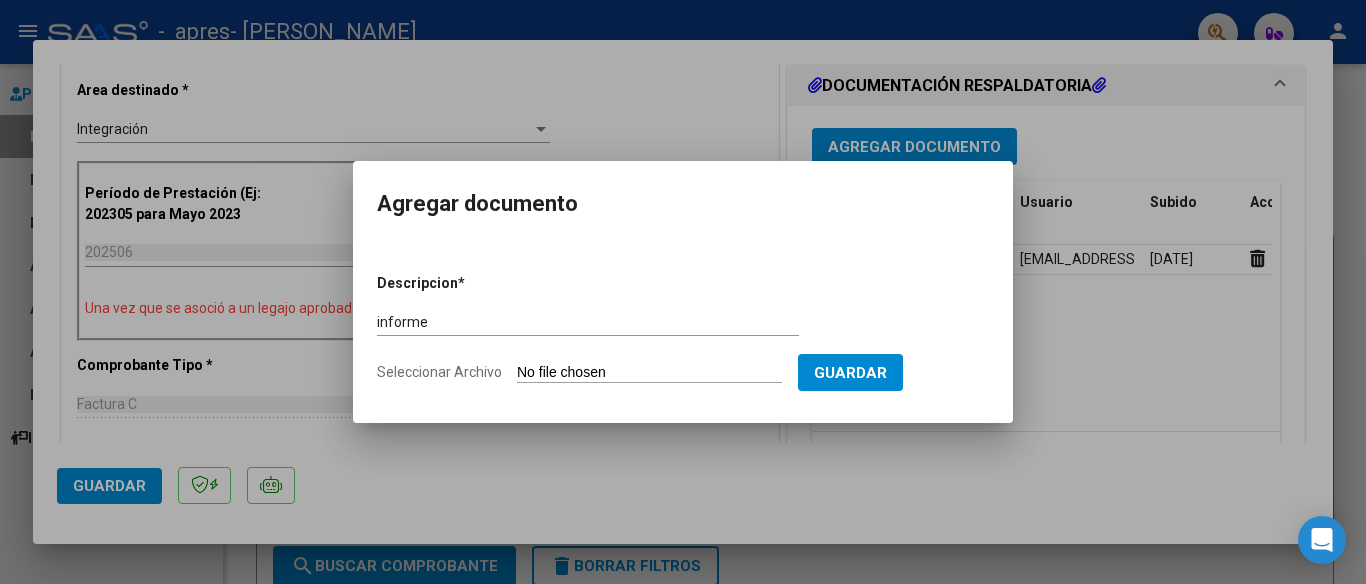 click on "Seleccionar Archivo" at bounding box center [649, 373] 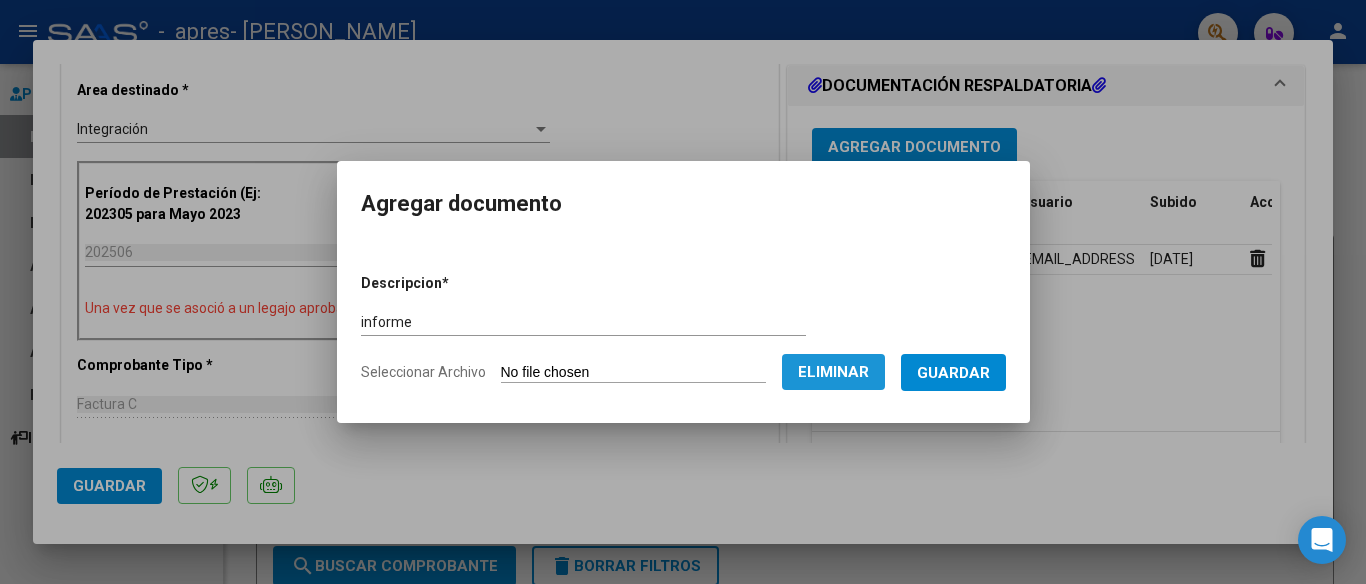 click on "Eliminar" 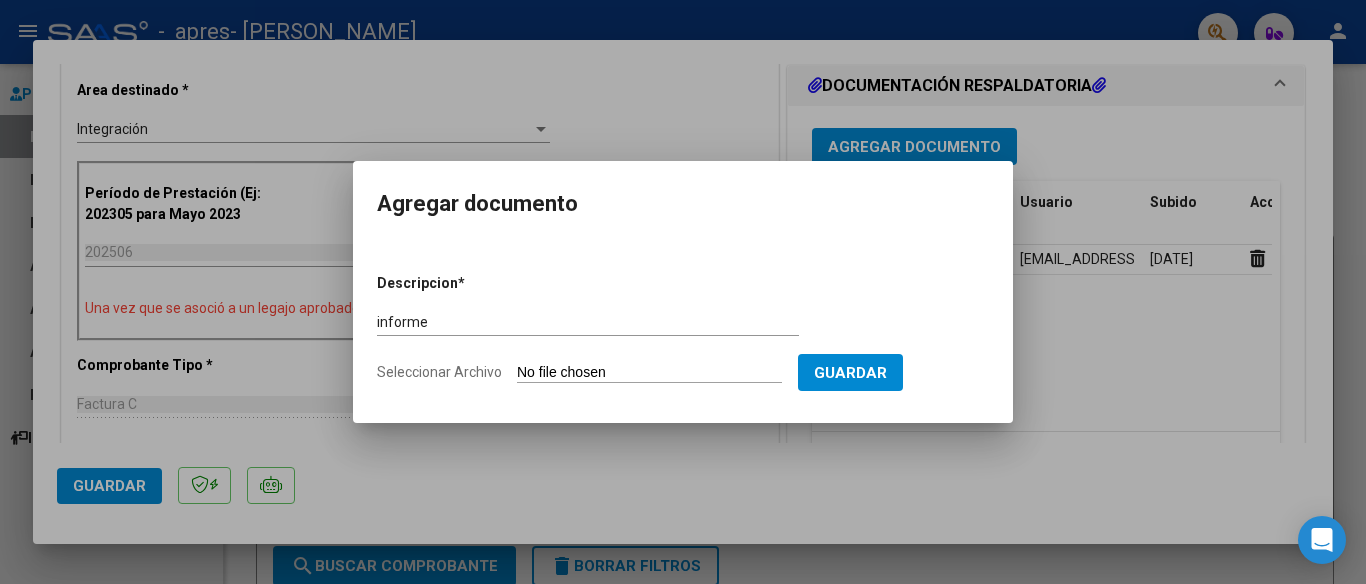 click on "informe" at bounding box center (588, 322) 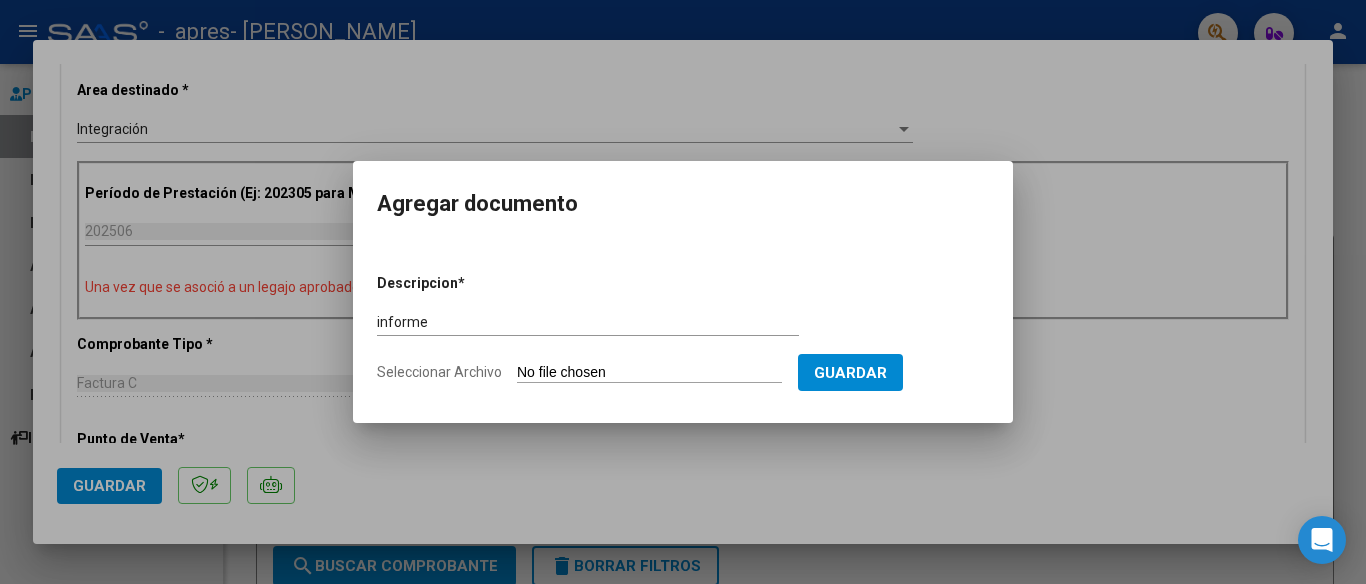 click on "menu -   apres   - CALLEGARI JIMENA ALEJANDRA person    Prestadores / Proveedores Facturas - Listado/Carga Facturas - Documentación Pagos x Transferencia Auditorías - Listado Auditorías - Comentarios Auditorías - Cambios Área Prestadores - Listado    Instructivos  Video tutorial   PRESTADORES -> Listado de CPBTs Emitidos por Prestadores / Proveedores (alt+q)
cloud_download  CSV  cloud_download  EXCEL  cloud_download  Estandar   Descarga Masiva
Filtros Id Area Area Todos  Confirmado   Mostrar totalizadores   FILTROS DEL COMPROBANTE  Comprobante Tipo Comprobante Tipo Start date – Fec. Comprobante Desde / Hasta Días Emisión Desde(cant. días) Días Emisión Hasta(cant. días) CUIT / Razón Social Pto. Venta Nro. Comprobante Código SSS CAE Válido CAE Válido Todos  Cargado Módulo Hosp. Todos  Tiene facturacion Apócrifa Hospital Refes  FILTROS DE INTEGRACION  Período De Prestación Campos del Archivo de Rendición Devuelto x SSS (dr_envio) Todos  Rendido x SSS (dr_envio) Todos  –" at bounding box center (683, 292) 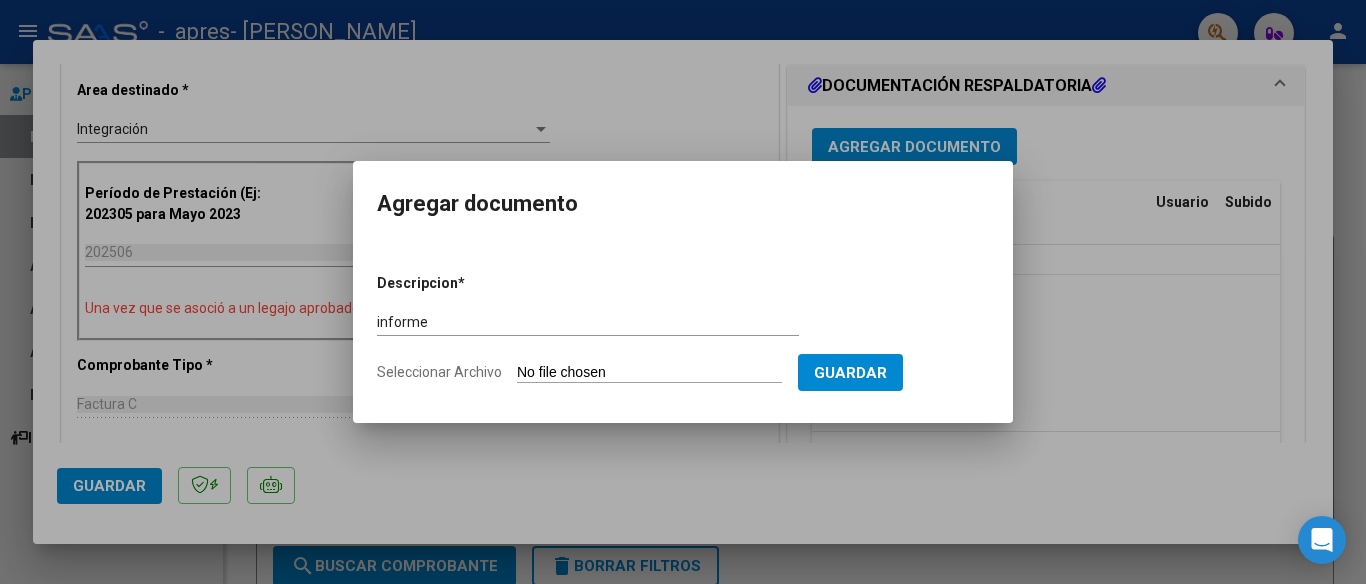 click on "Agregar documento Descripcion  *   informe Escriba aquí una descripcion  Seleccionar Archivo Guardar" at bounding box center (683, 291) 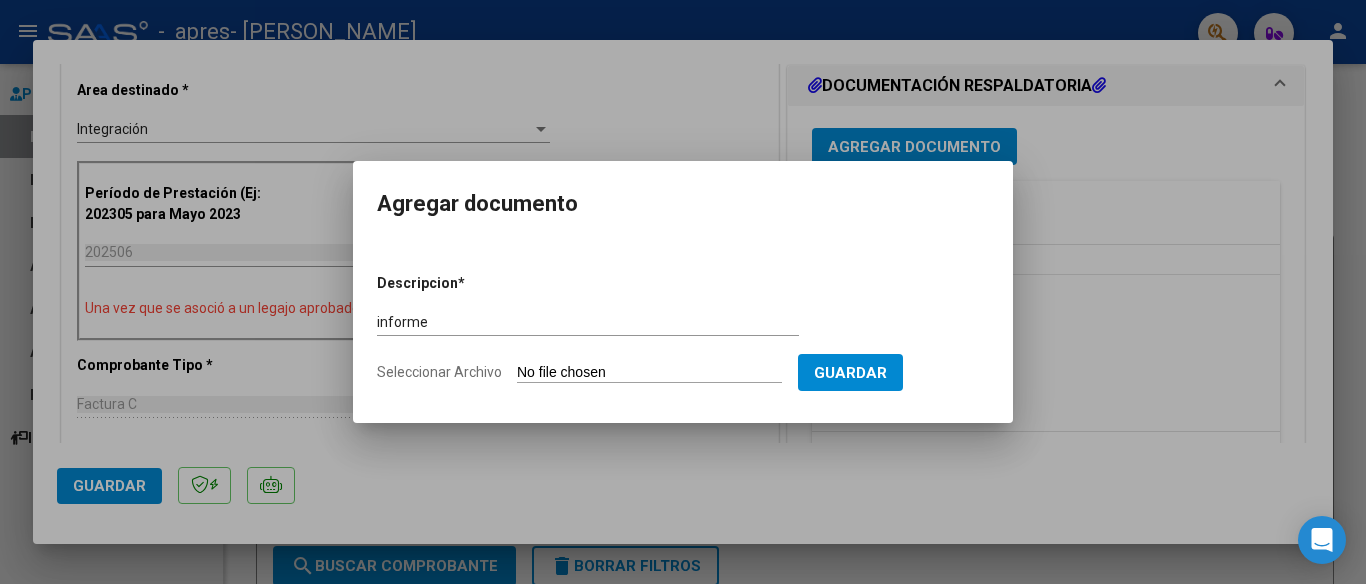 click on "Seleccionar Archivo" at bounding box center [649, 373] 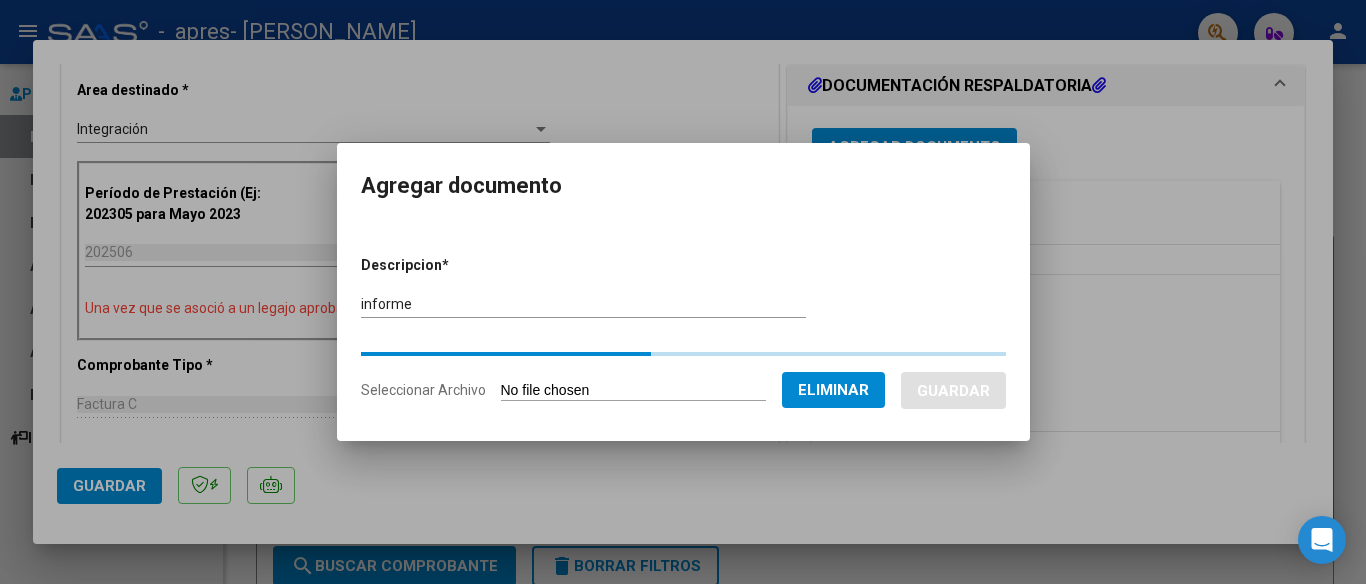 click on "Descripcion  *   informe Escriba aquí una descripcion  Seleccionar Archivo Eliminar Guardar" at bounding box center (683, 328) 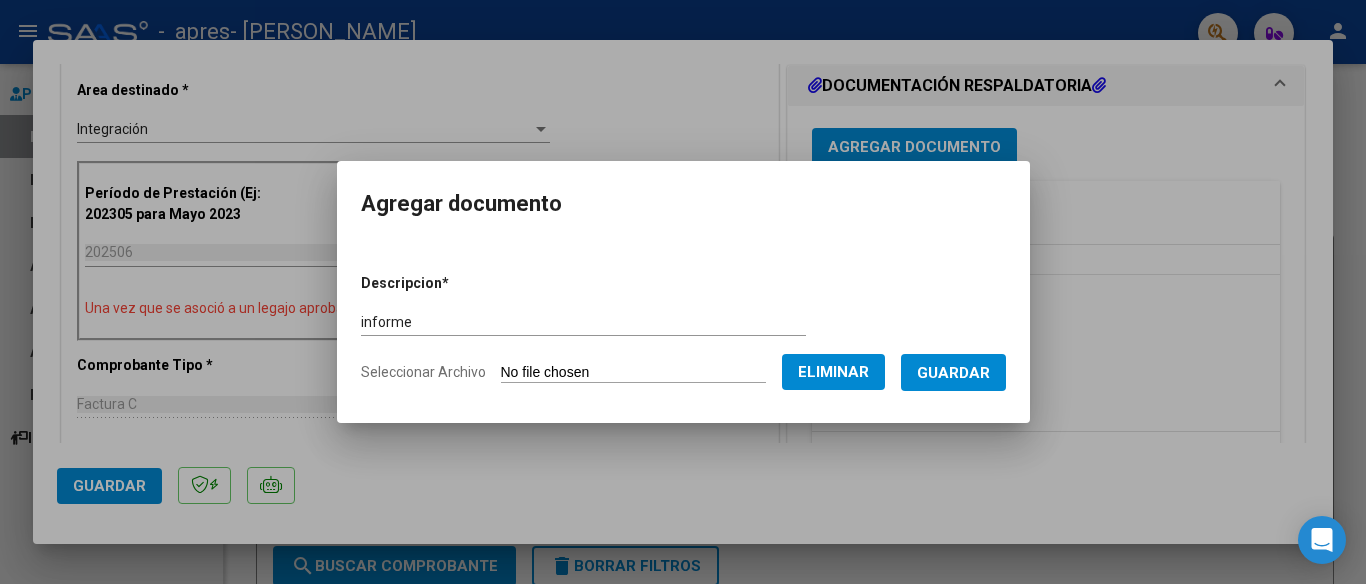click on "Guardar" at bounding box center (953, 373) 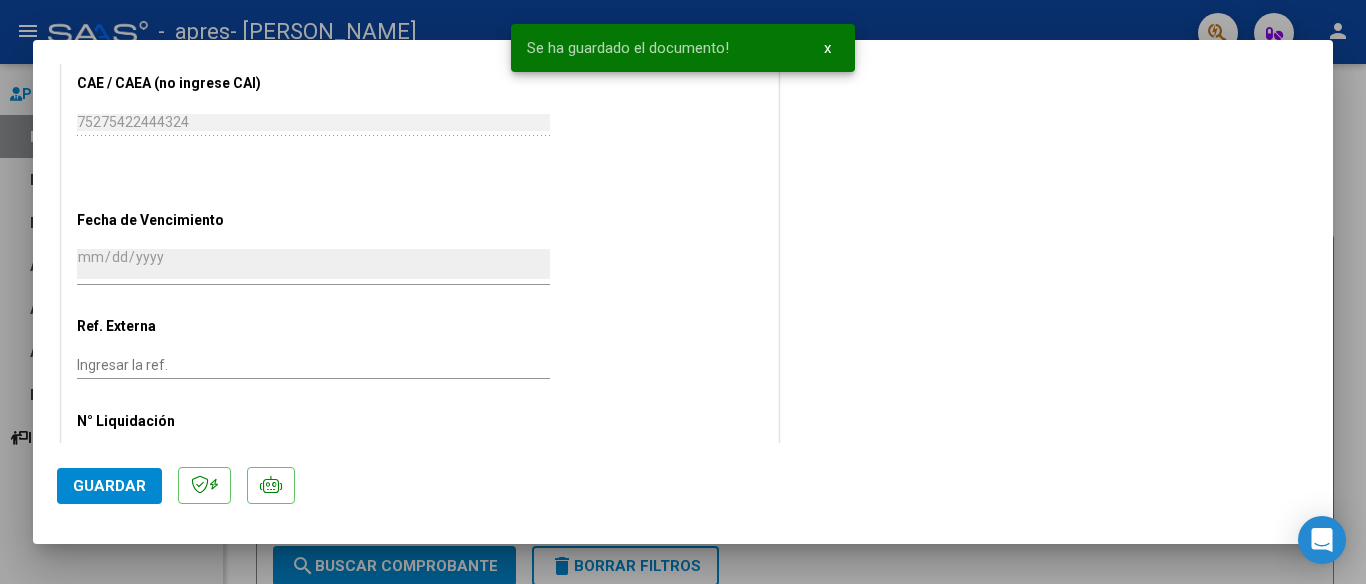 scroll, scrollTop: 1282, scrollLeft: 0, axis: vertical 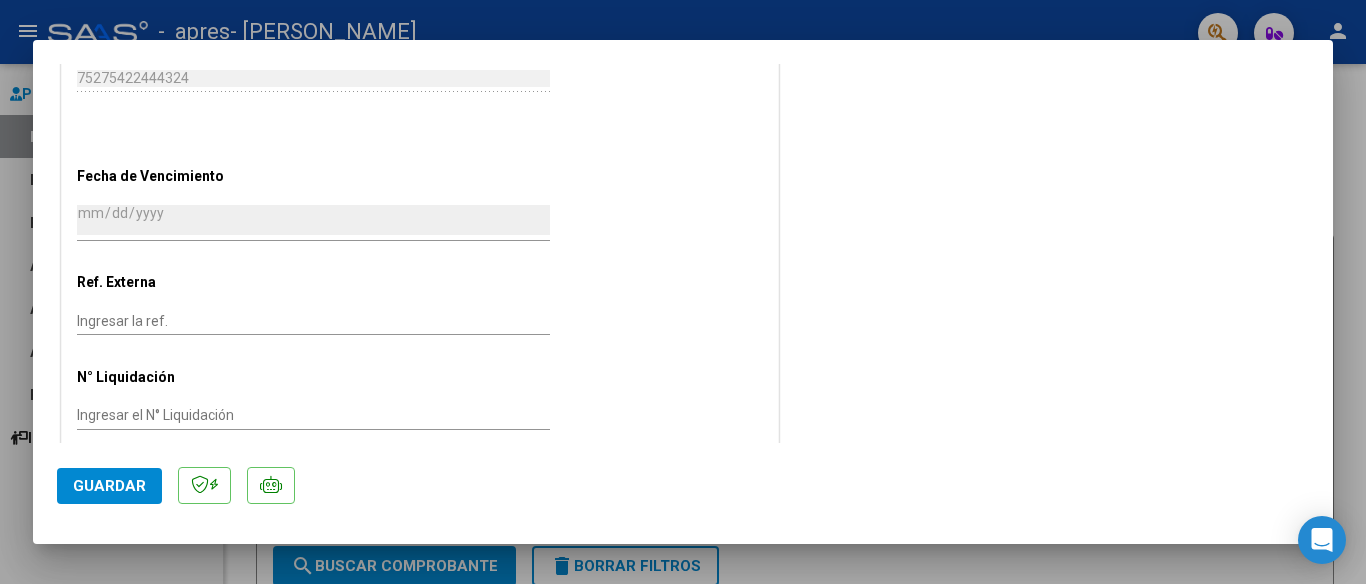 click on "Guardar" 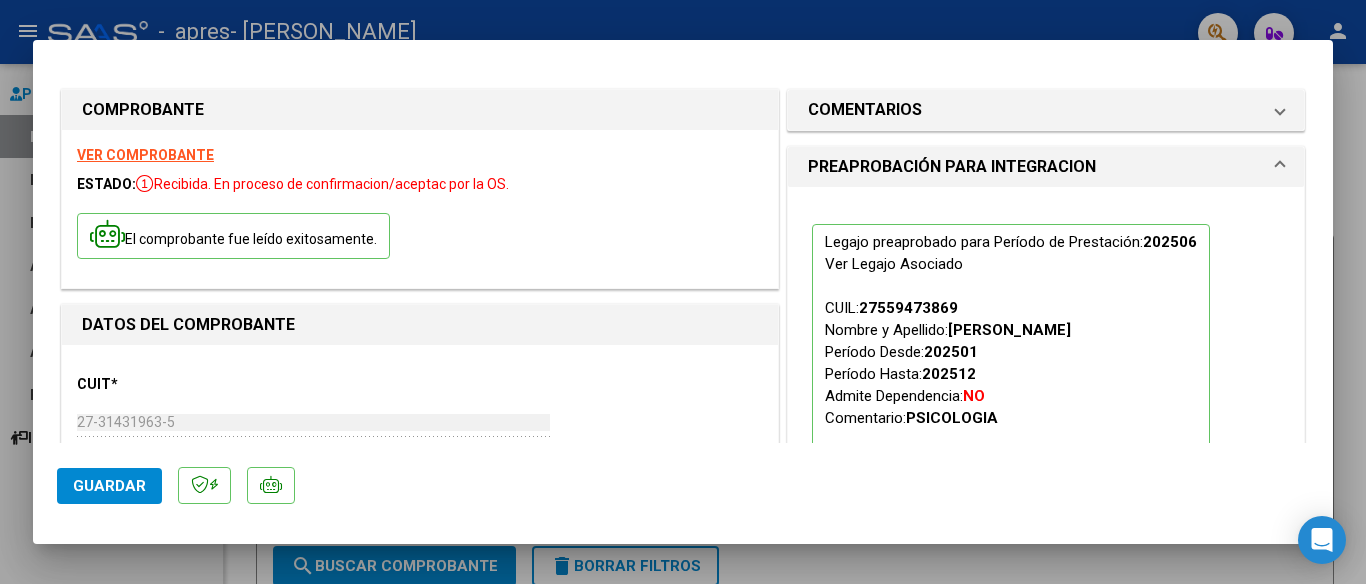 click on "COMPROBANTE VER COMPROBANTE       ESTADO:   Recibida. En proceso de confirmacion/aceptac por la OS.     El comprobante fue leído exitosamente.  DATOS DEL COMPROBANTE CUIT  *   27-31431963-5 Ingresar CUIT  ANALISIS PRESTADOR  CALLEGARI JIMENA ALEJANDRA  ARCA Padrón  Area destinado * Integración Seleccionar Area Período de Prestación (Ej: 202305 para Mayo 2023    202506 Ingrese el Período de Prestación como indica el ejemplo   Una vez que se asoció a un legajo aprobado no se puede cambiar el período de prestación.   Comprobante Tipo * Factura C Seleccionar Tipo Punto de Venta  *   6 Ingresar el Nro.  Número  *   2057 Ingresar el Nro.  Monto  *   $ 98.964,88 Ingresar el monto  Fecha del Cpbt.  *   2025-07-01 Ingresar la fecha  CAE / CAEA (no ingrese CAI)    75275422444324 Ingresar el CAE o CAEA (no ingrese CAI)  Fecha de Vencimiento    2025-07-11 Ingresar la fecha  Ref. Externa    Ingresar la ref.  N° Liquidación    Ingresar el N° Liquidación  COMENTARIOS PREAPROBACIÓN PARA INTEGRACION 202506" at bounding box center [683, 292] 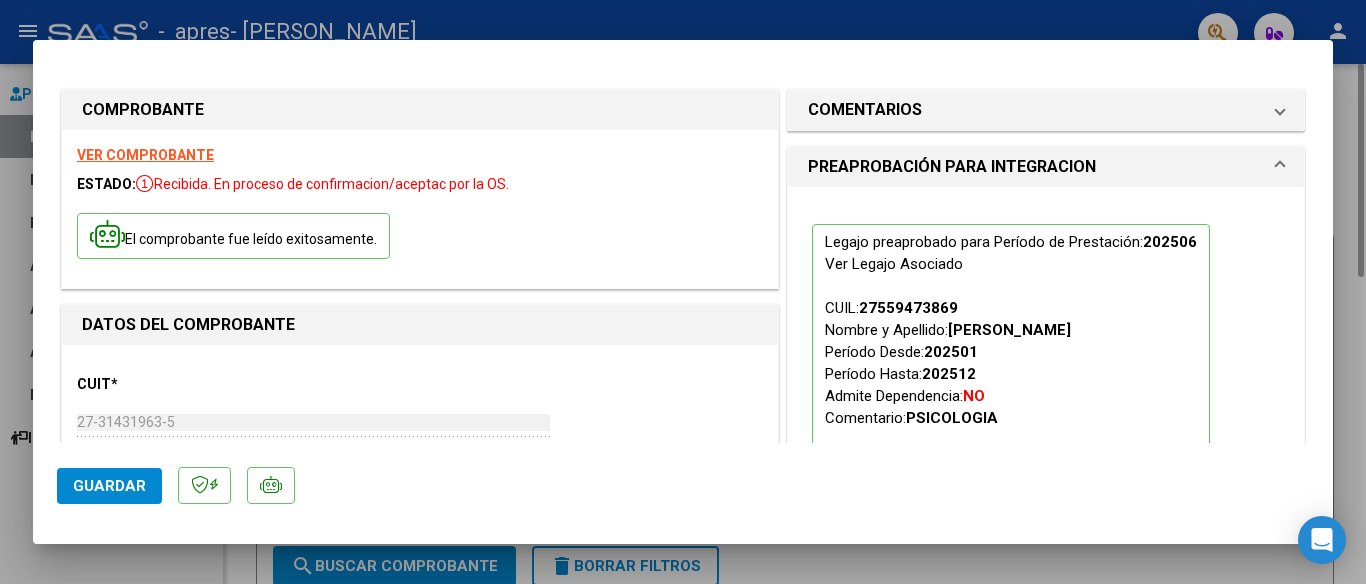 click at bounding box center [683, 292] 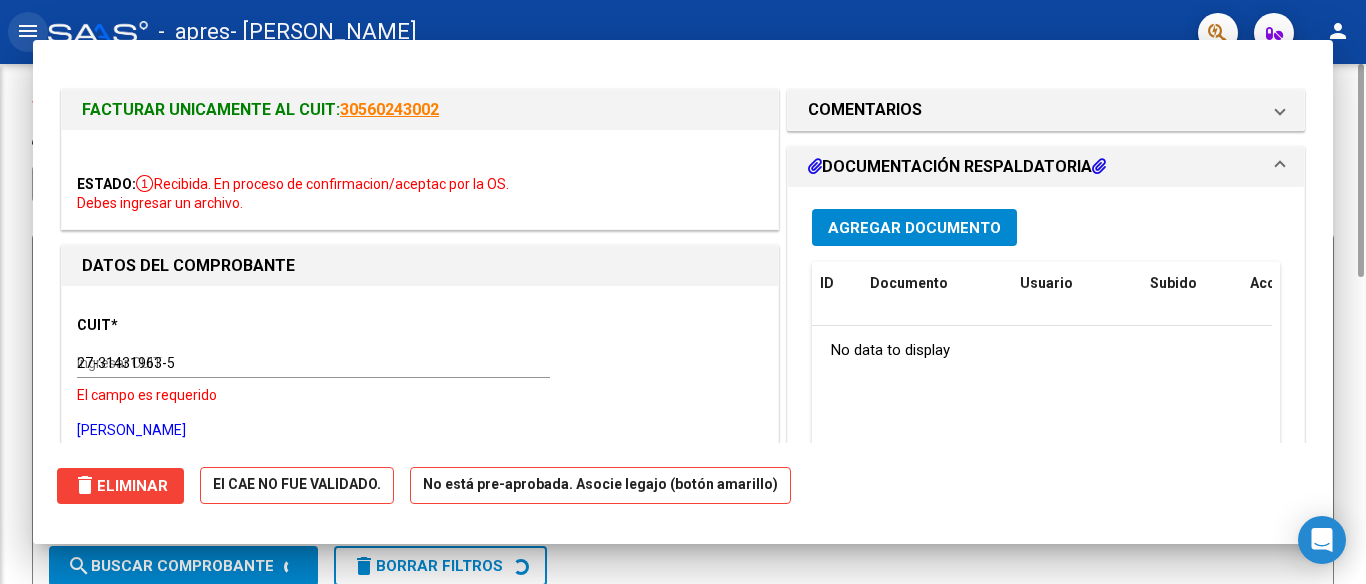 type 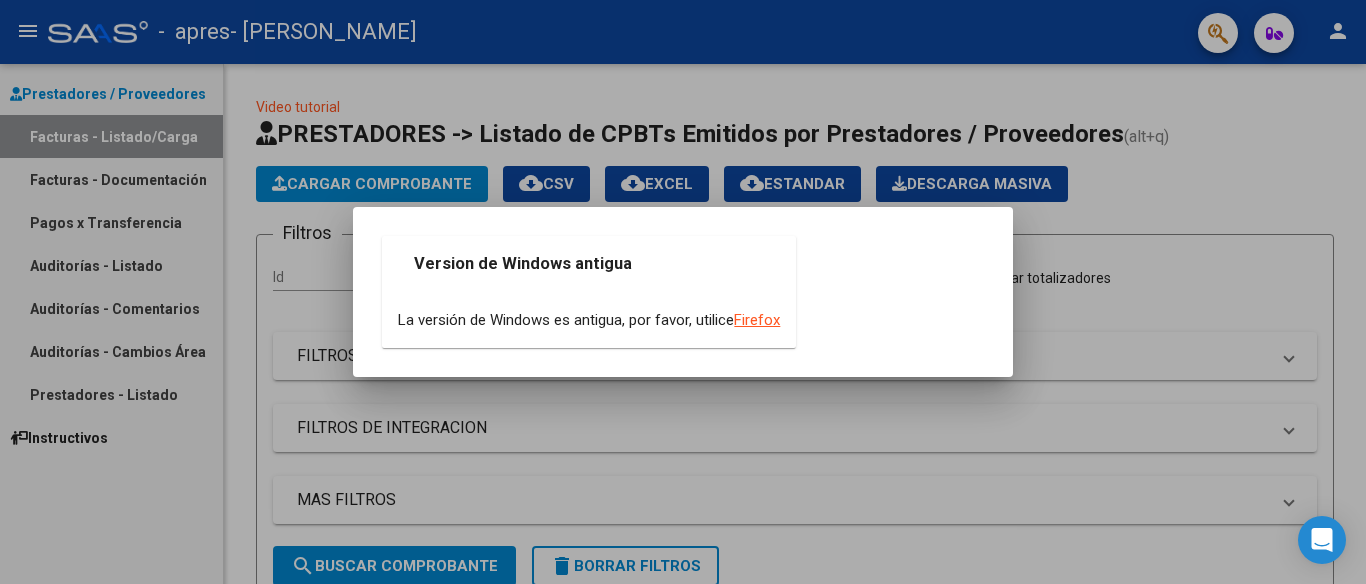 scroll, scrollTop: 0, scrollLeft: 0, axis: both 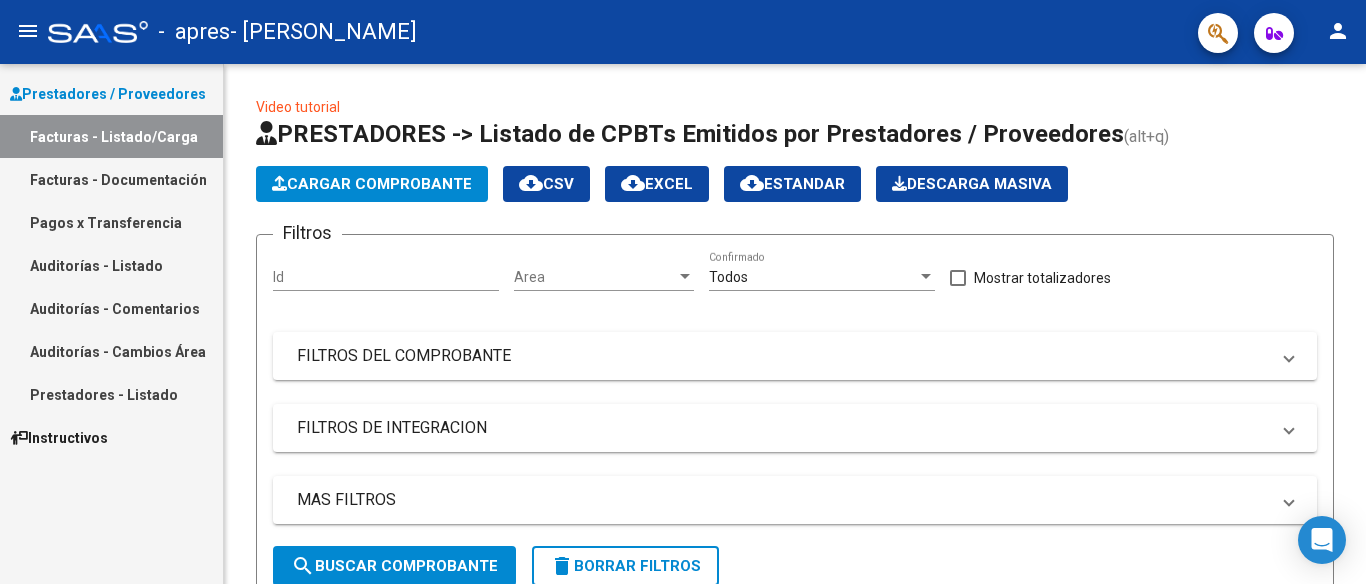click on "Cargar Comprobante" 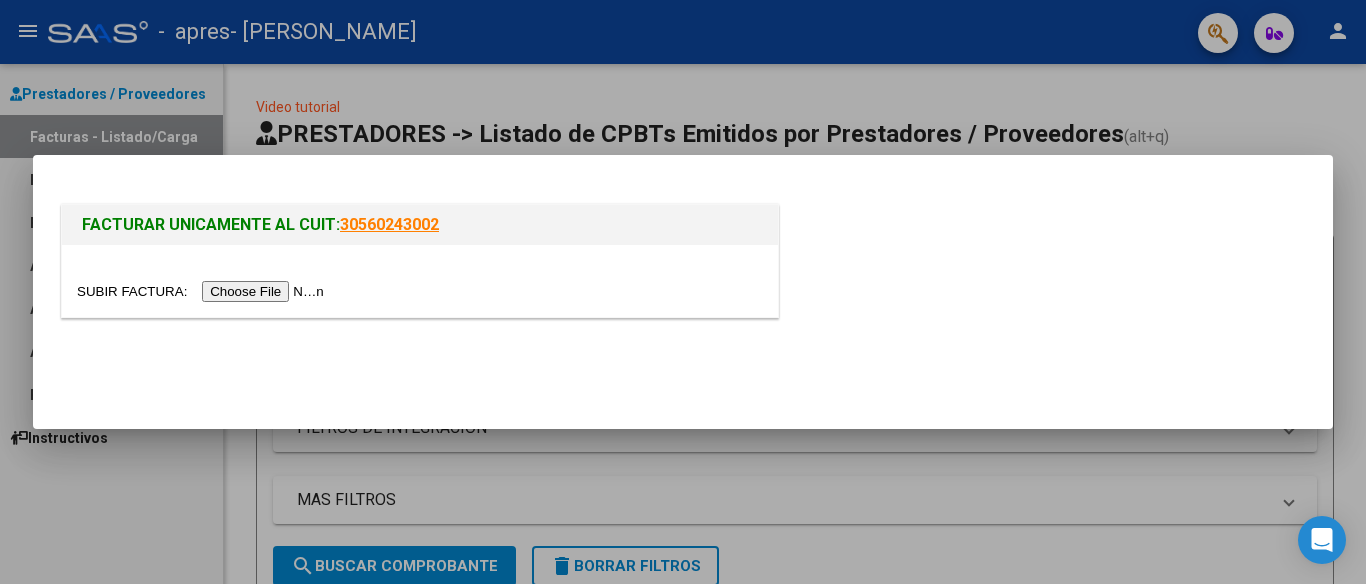 click at bounding box center (203, 291) 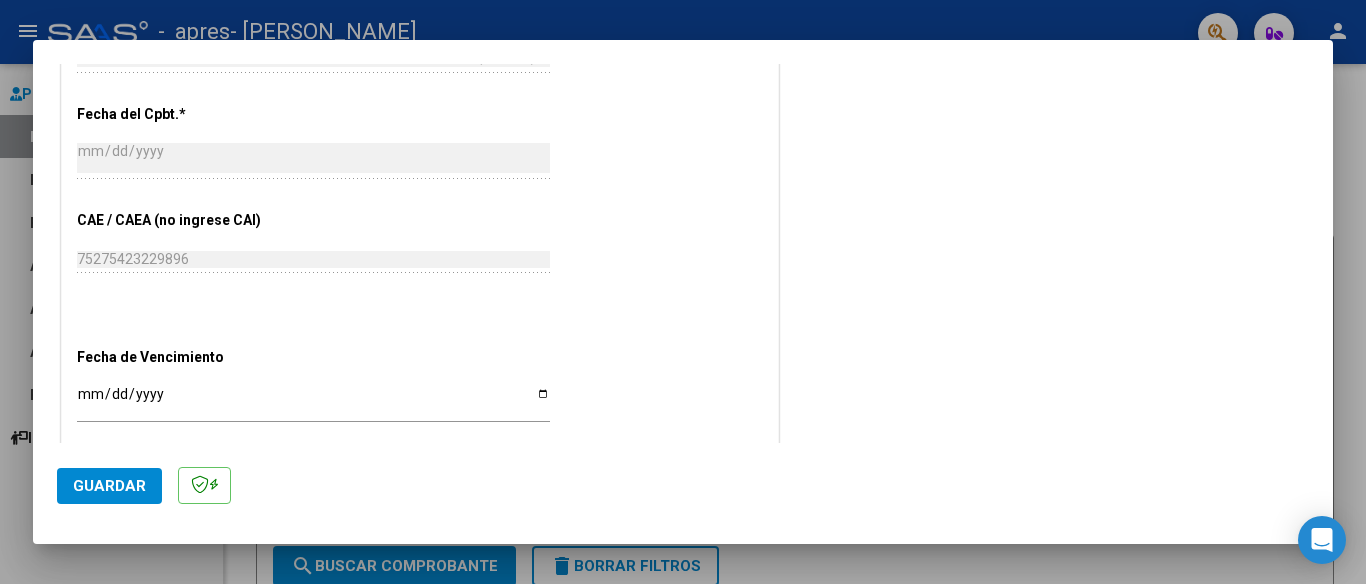 scroll, scrollTop: 1043, scrollLeft: 0, axis: vertical 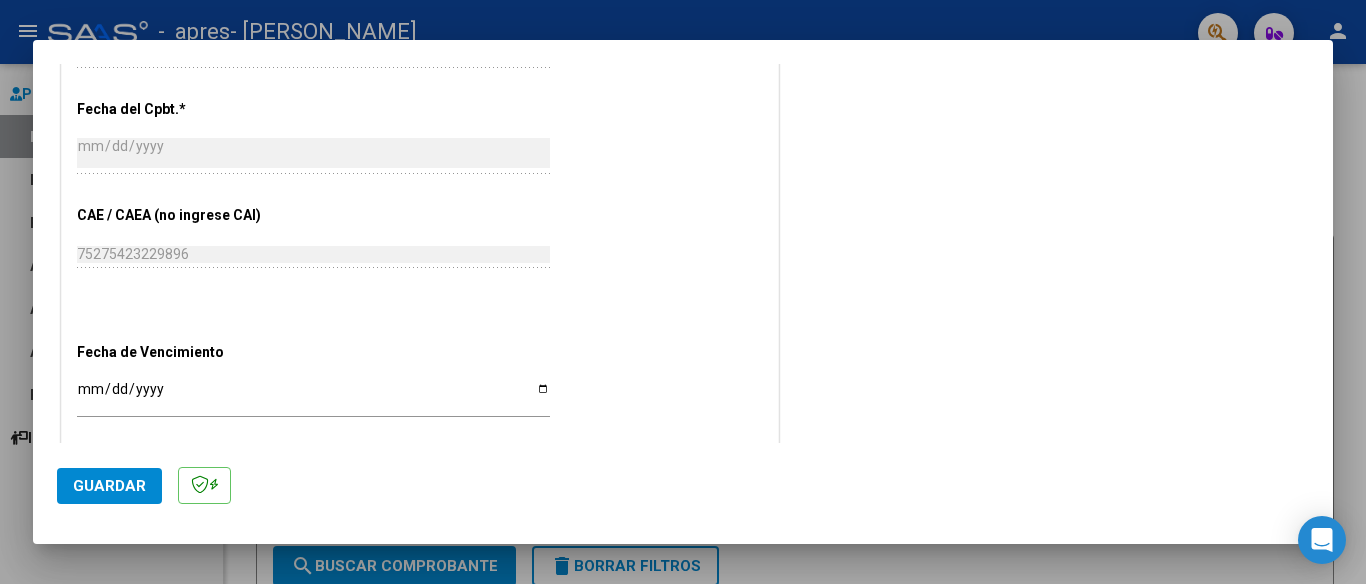 click on "Ingresar la fecha" at bounding box center [313, 396] 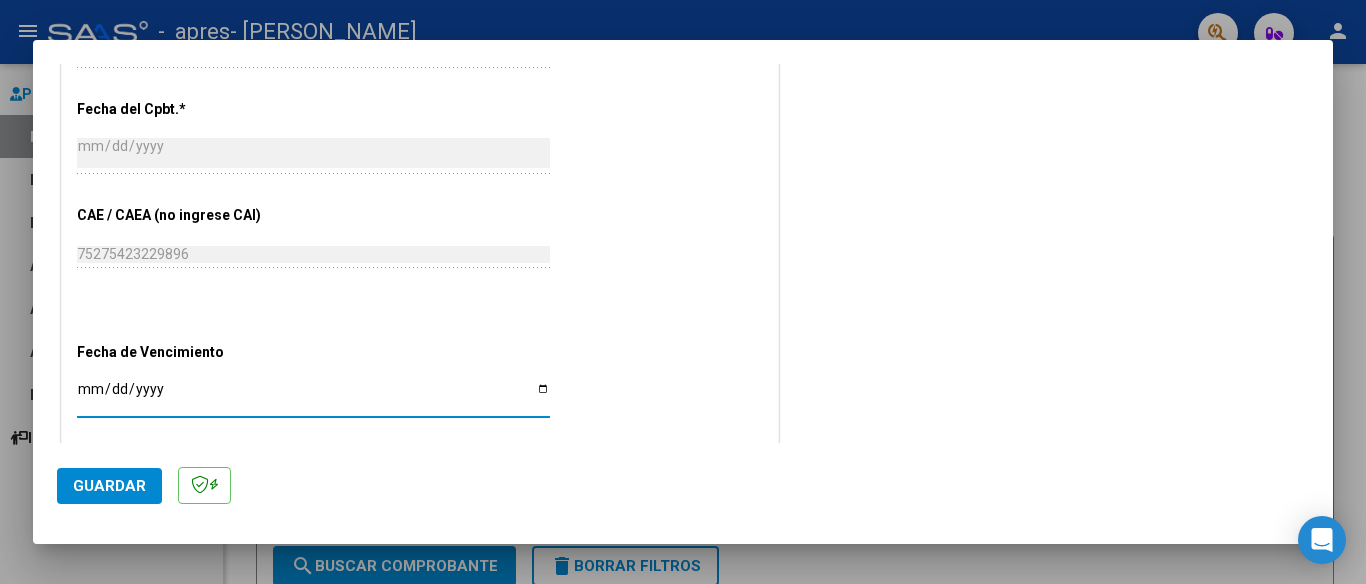 type on "[DATE]" 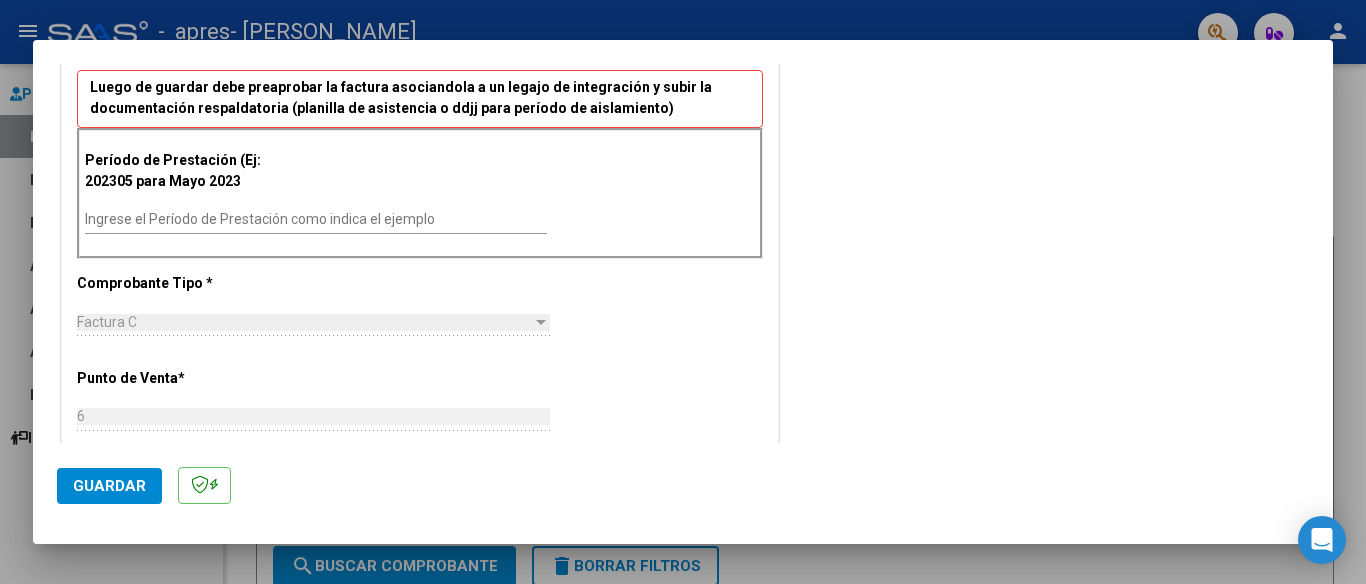 scroll, scrollTop: 454, scrollLeft: 0, axis: vertical 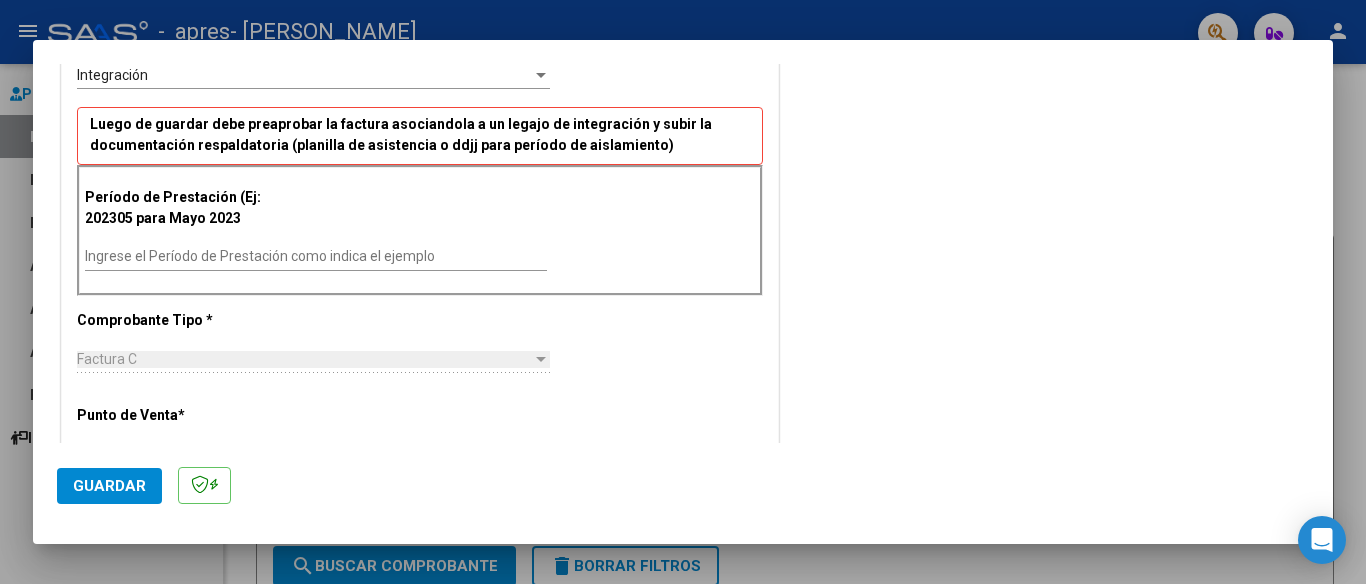 click on "Ingrese el Período de Prestación como indica el ejemplo" at bounding box center [316, 256] 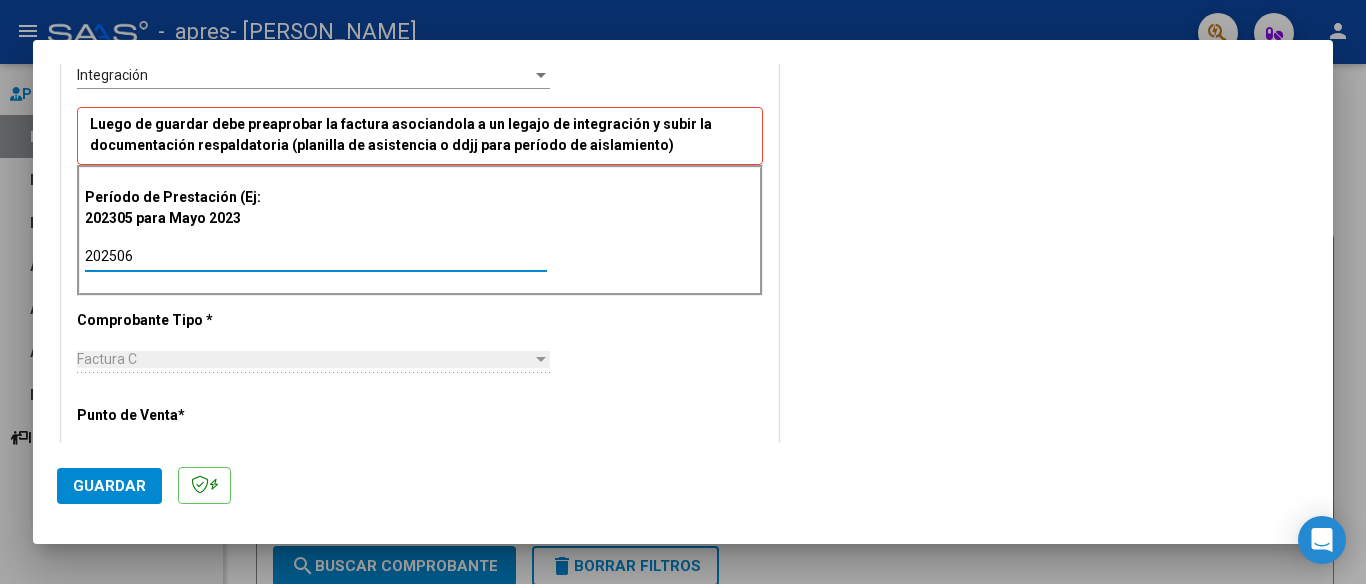 type on "202506" 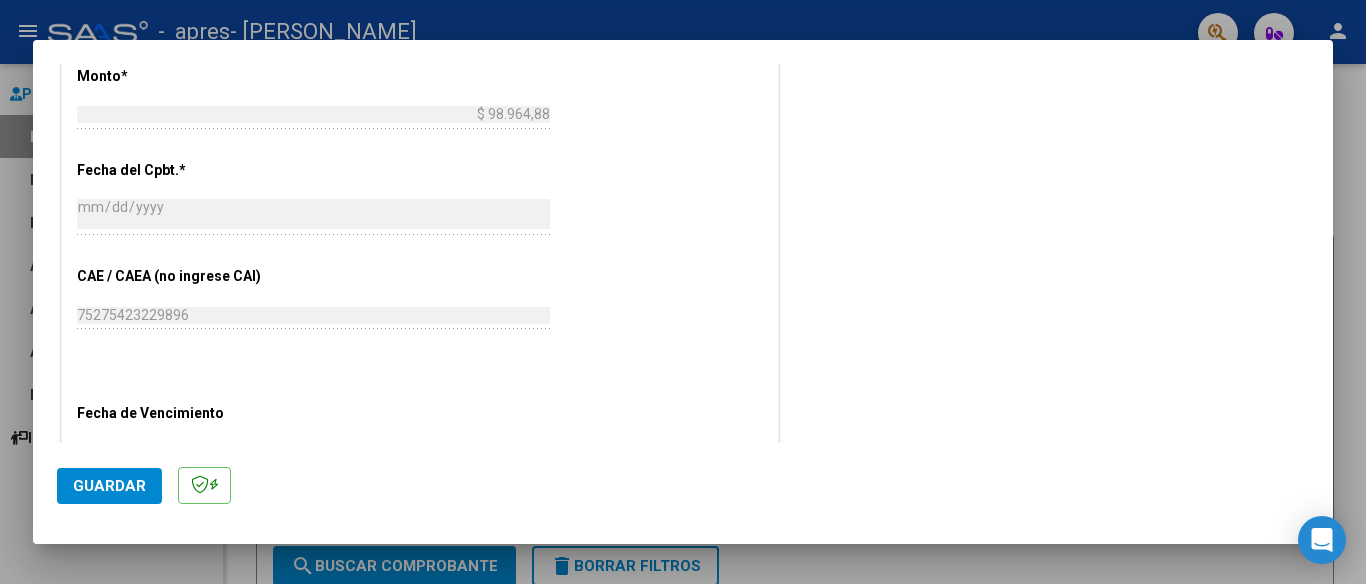 scroll, scrollTop: 1219, scrollLeft: 0, axis: vertical 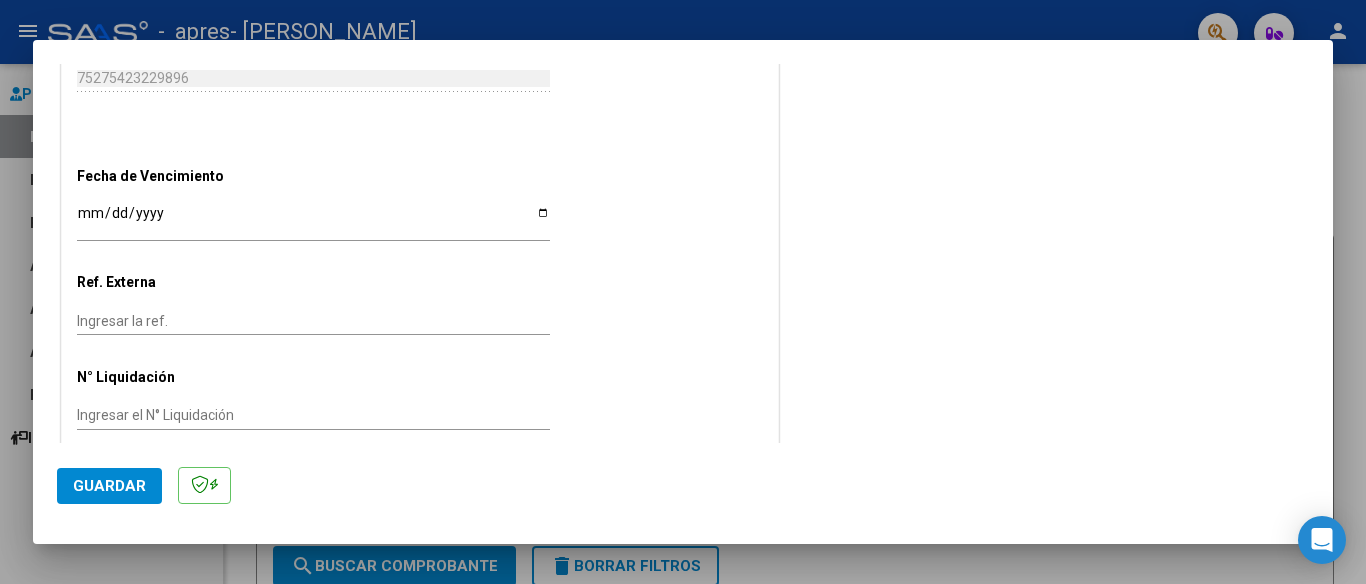 click on "Guardar" 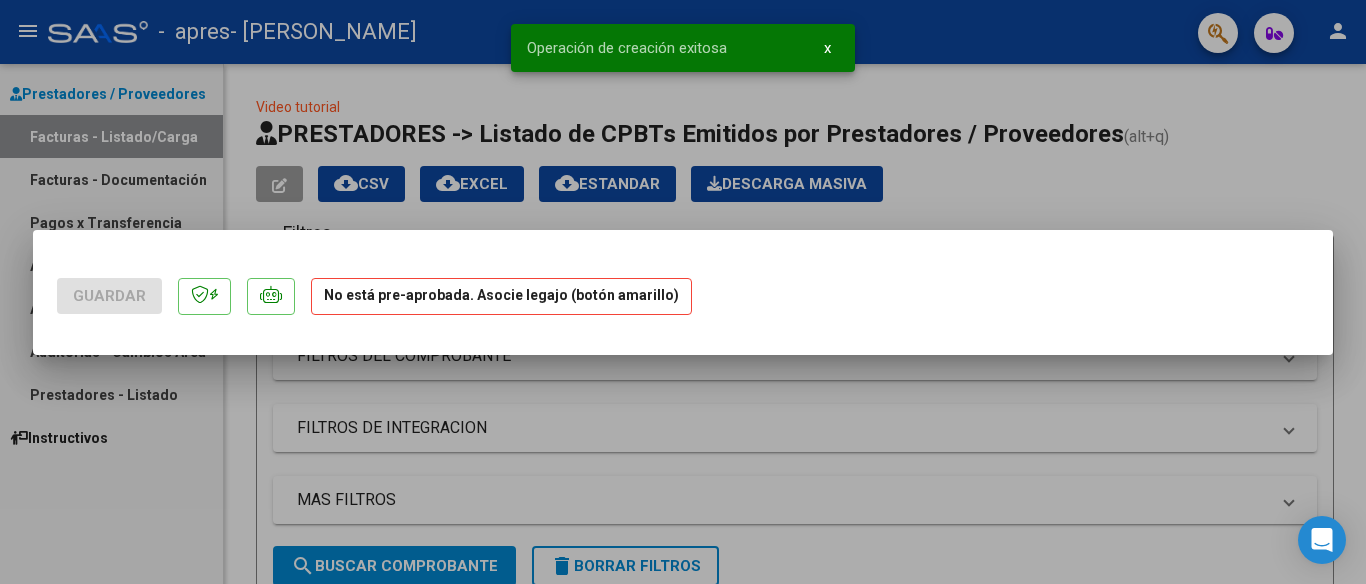 scroll, scrollTop: 0, scrollLeft: 0, axis: both 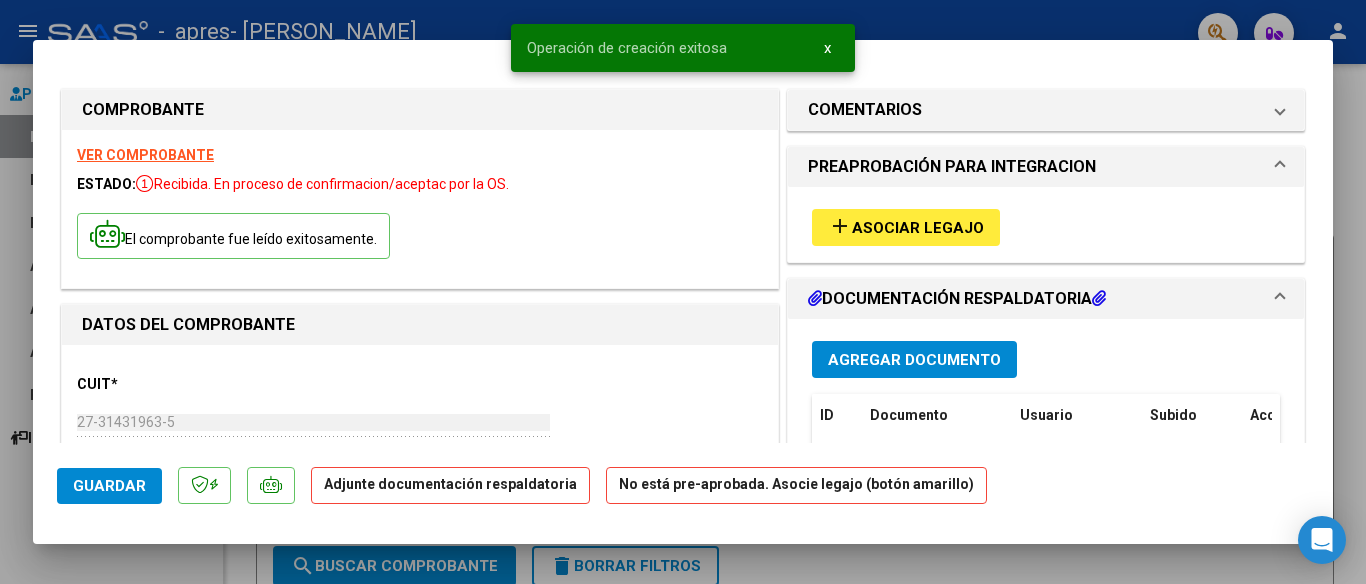 click on "Asociar Legajo" at bounding box center (918, 228) 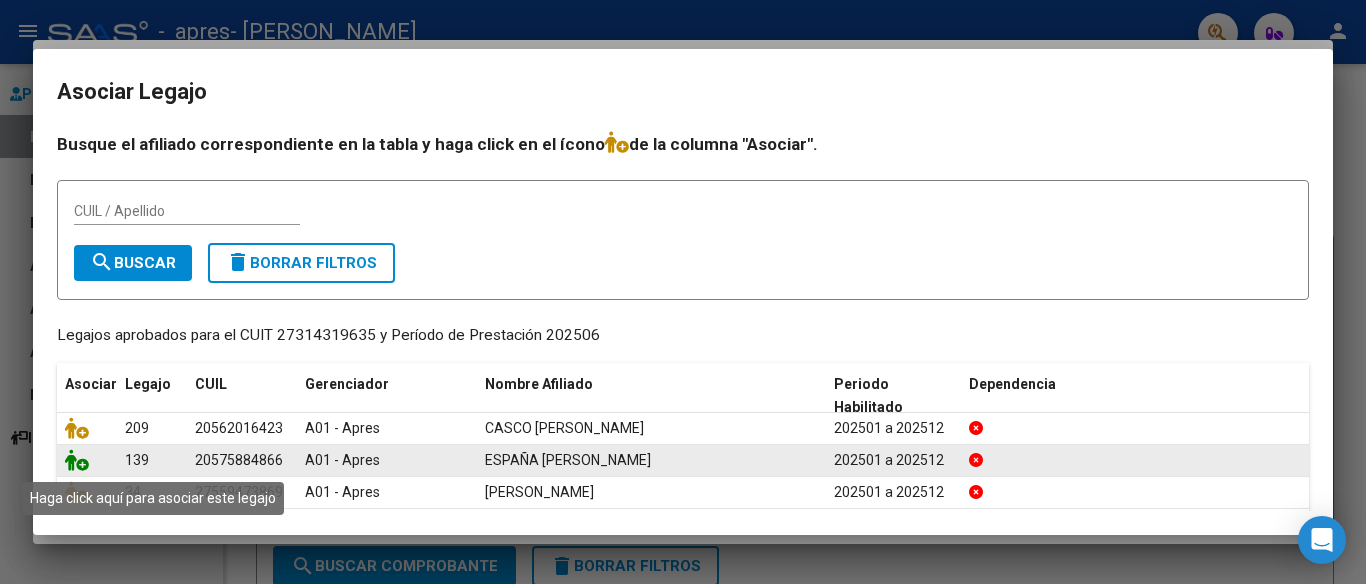 click 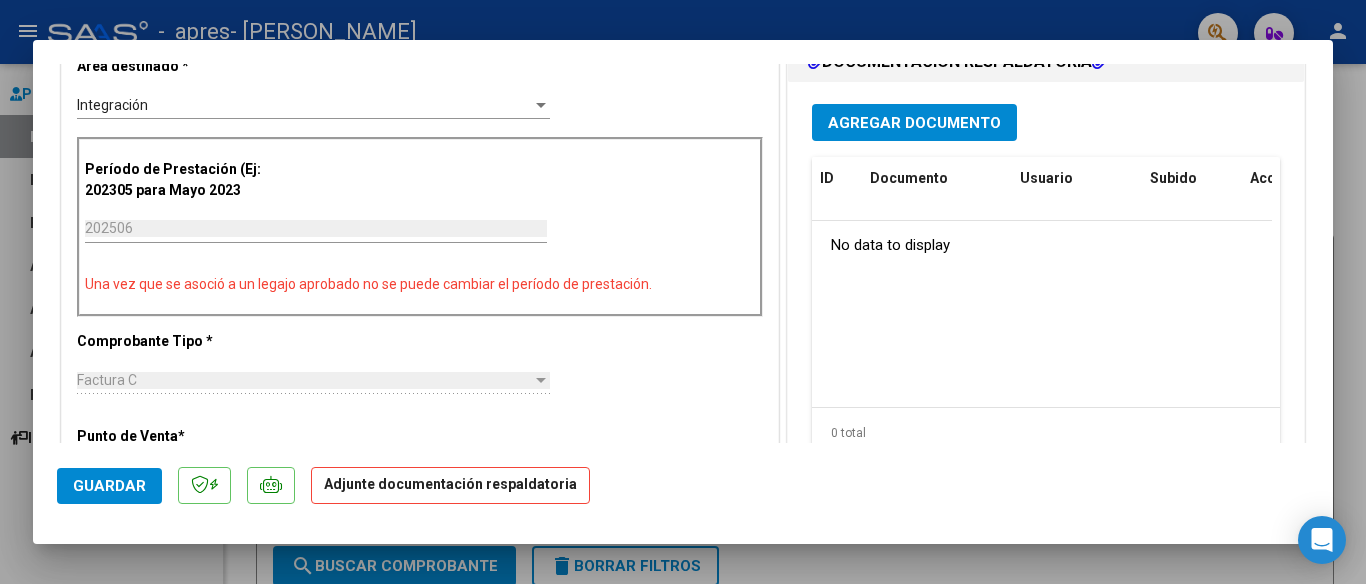 scroll, scrollTop: 467, scrollLeft: 0, axis: vertical 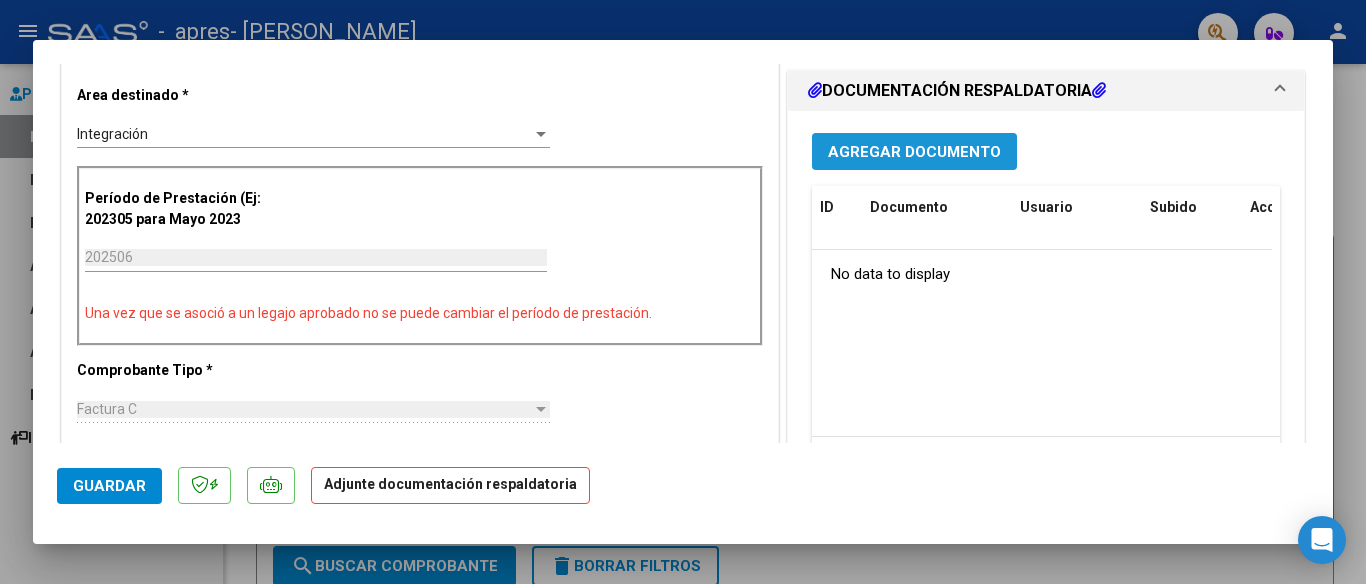 click on "Agregar Documento" at bounding box center (914, 152) 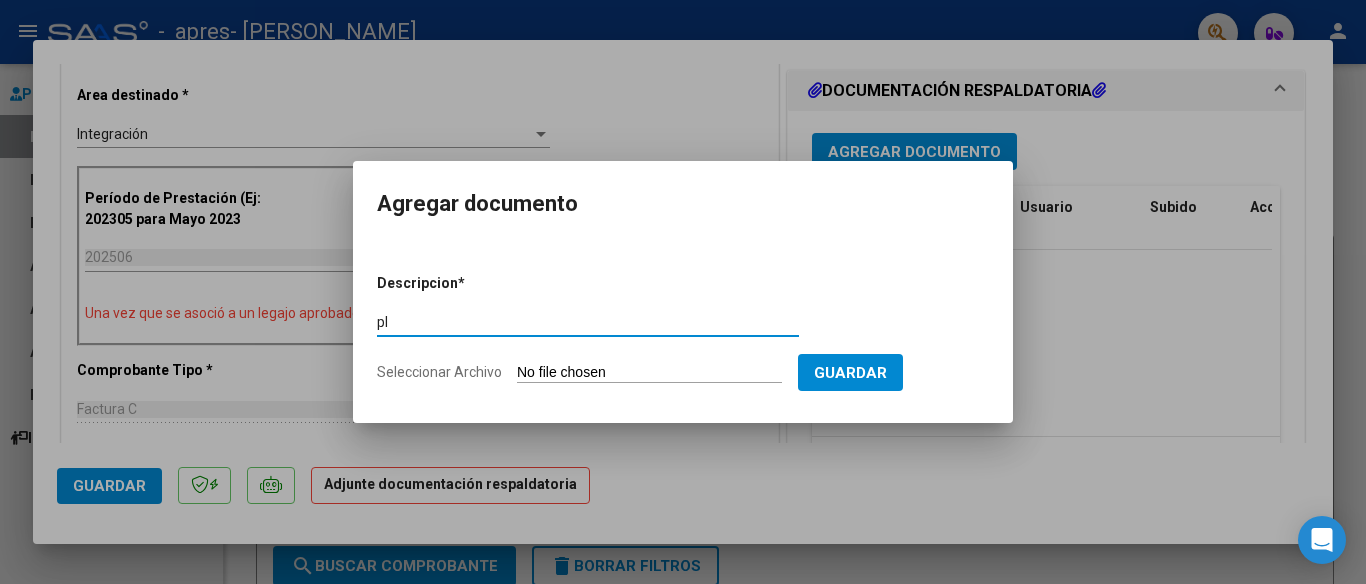 type on "planilla" 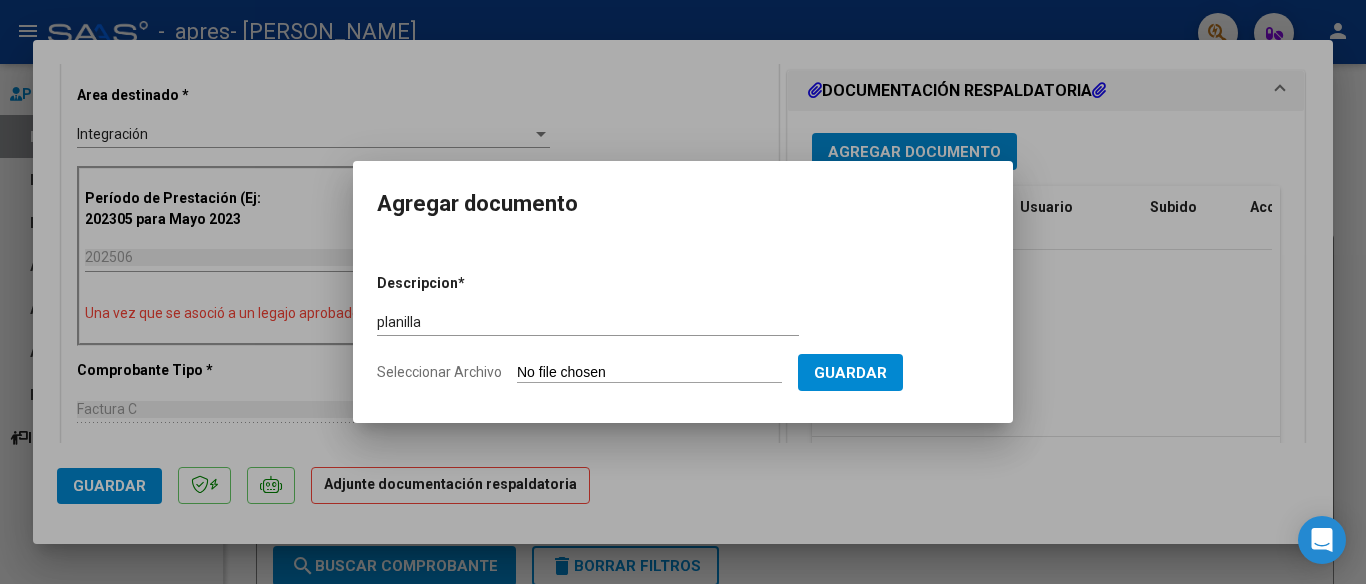 click on "Seleccionar Archivo" 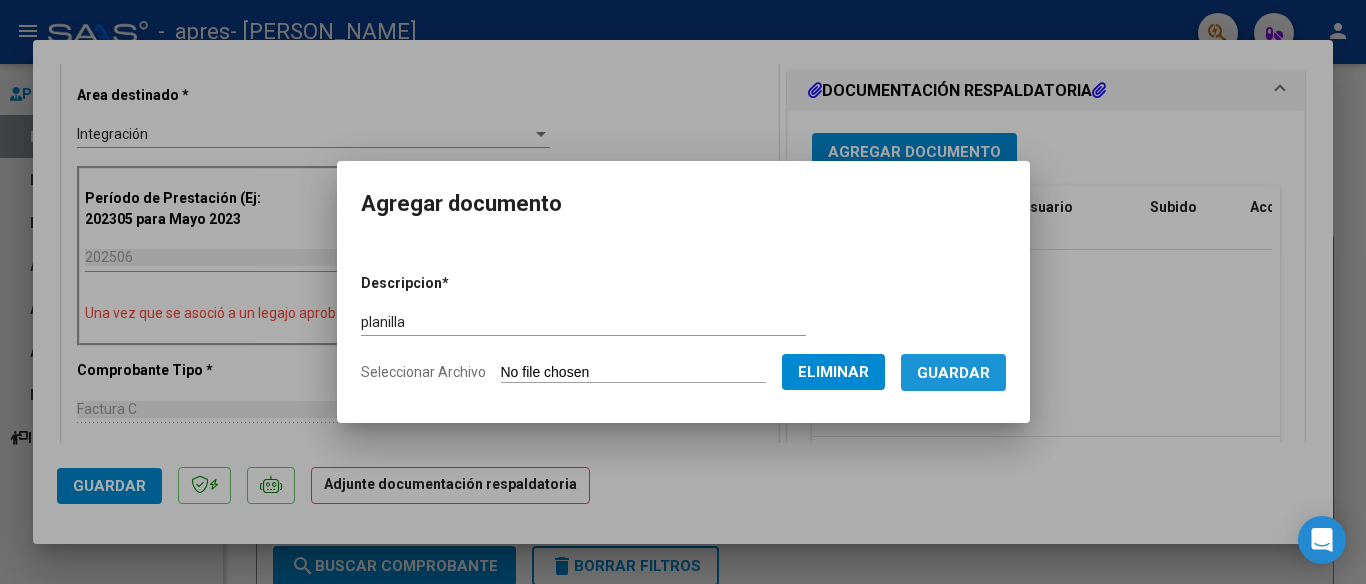 click on "Guardar" at bounding box center (953, 373) 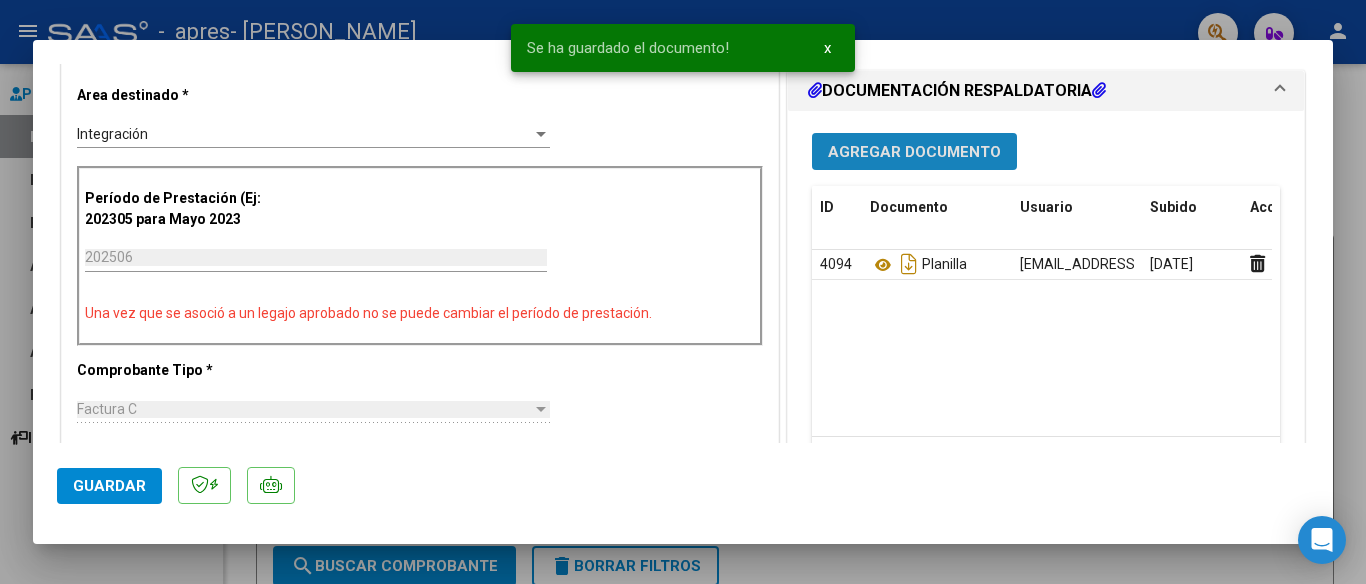 click on "Agregar Documento" at bounding box center [914, 152] 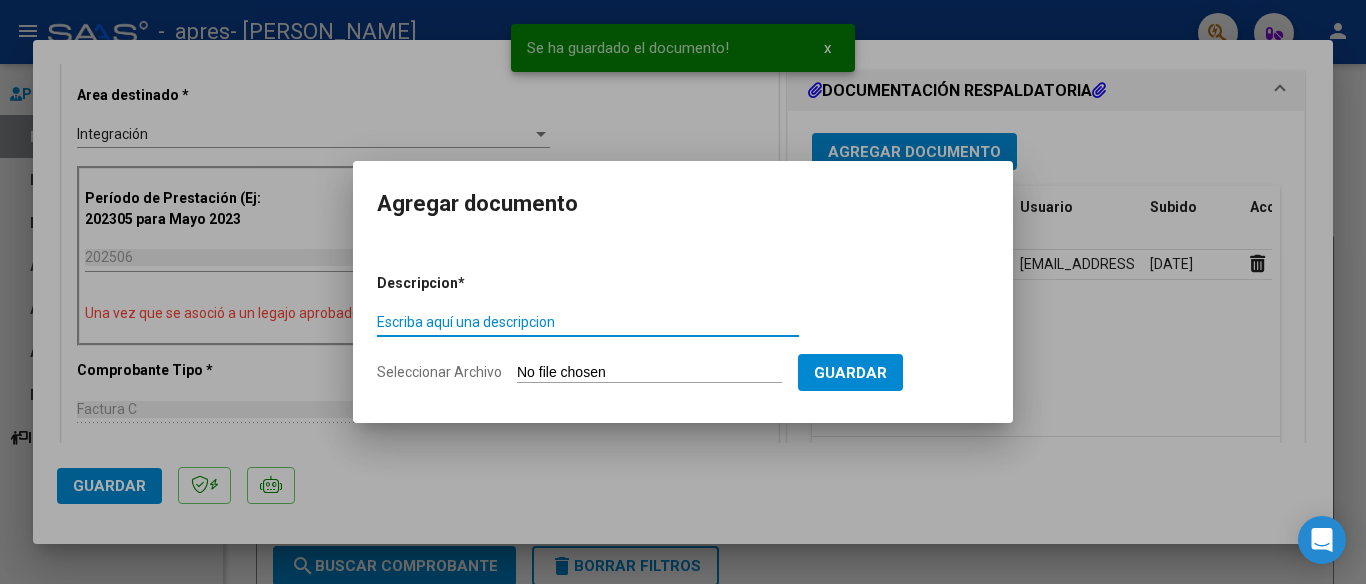 click on "Descripcion  *   Escriba aquí una descripcion  Seleccionar Archivo Guardar" at bounding box center [683, 328] 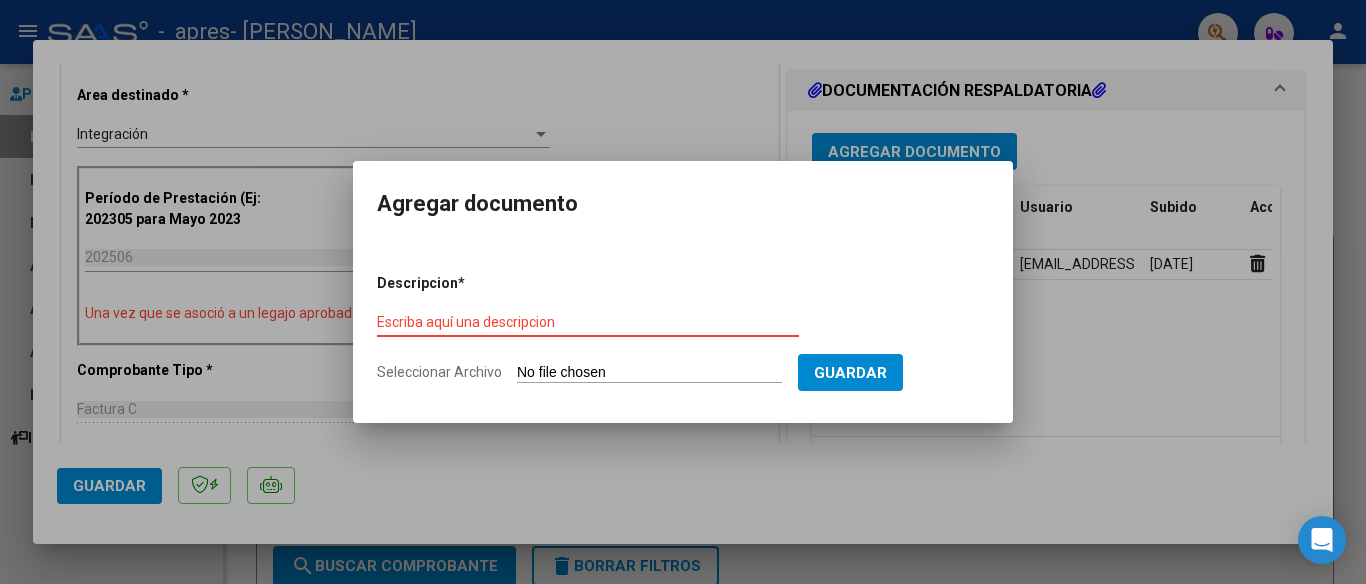 click on "Escriba aquí una descripcion" at bounding box center (588, 322) 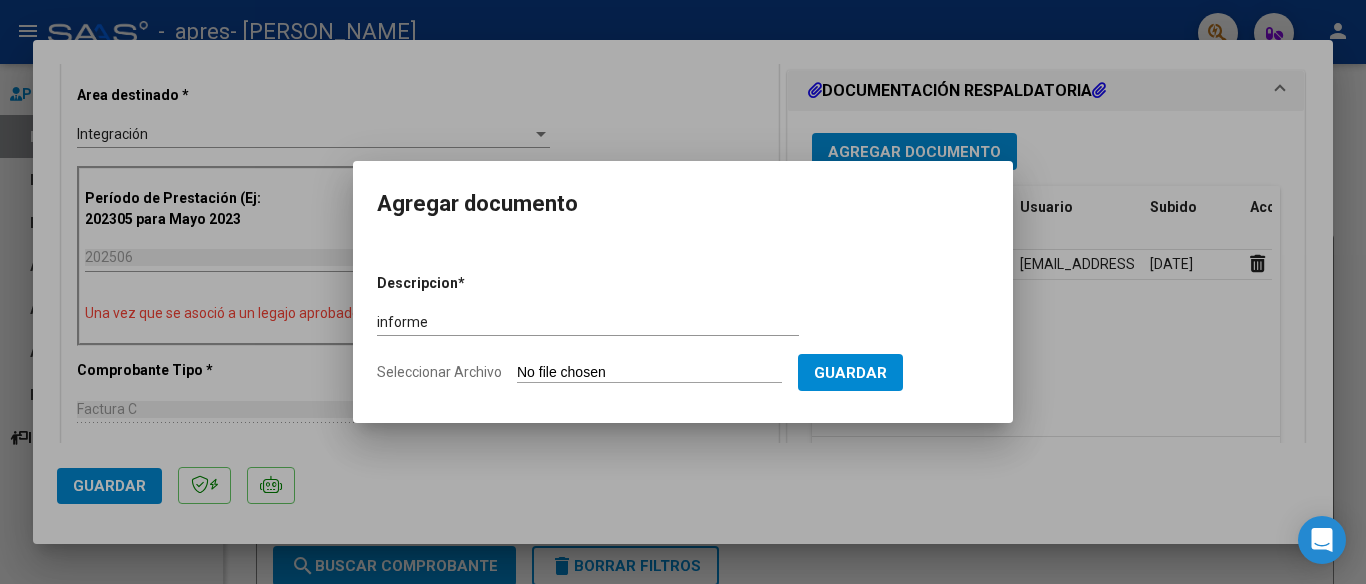 click on "Seleccionar Archivo" at bounding box center (649, 373) 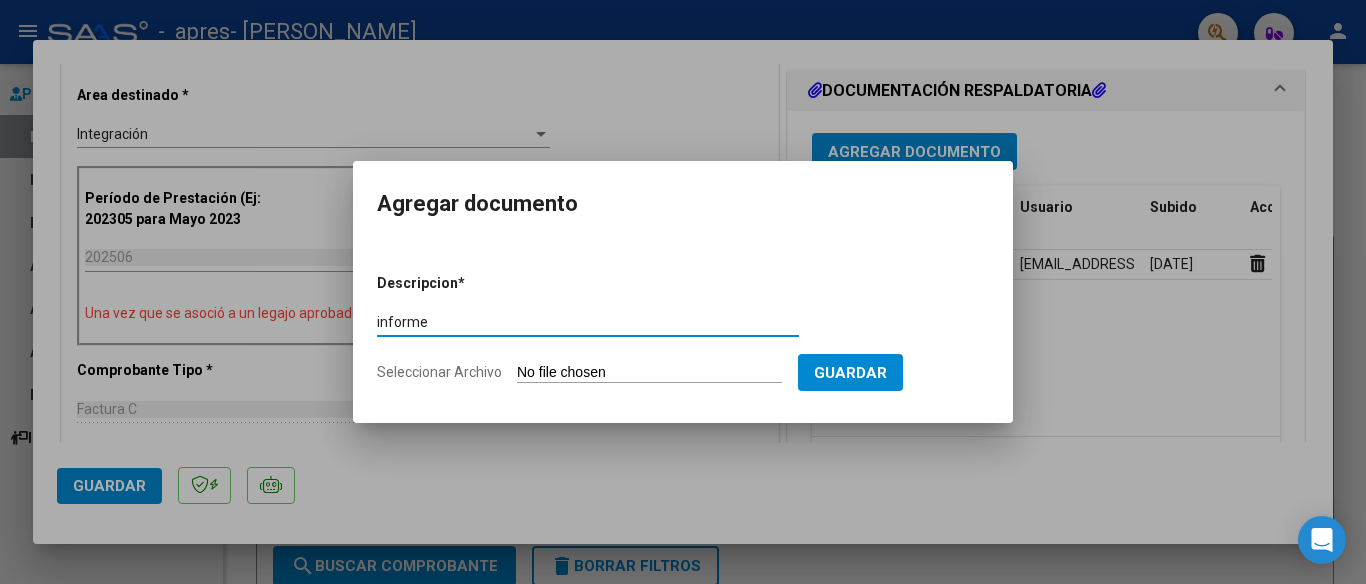 click on "informe" at bounding box center [588, 322] 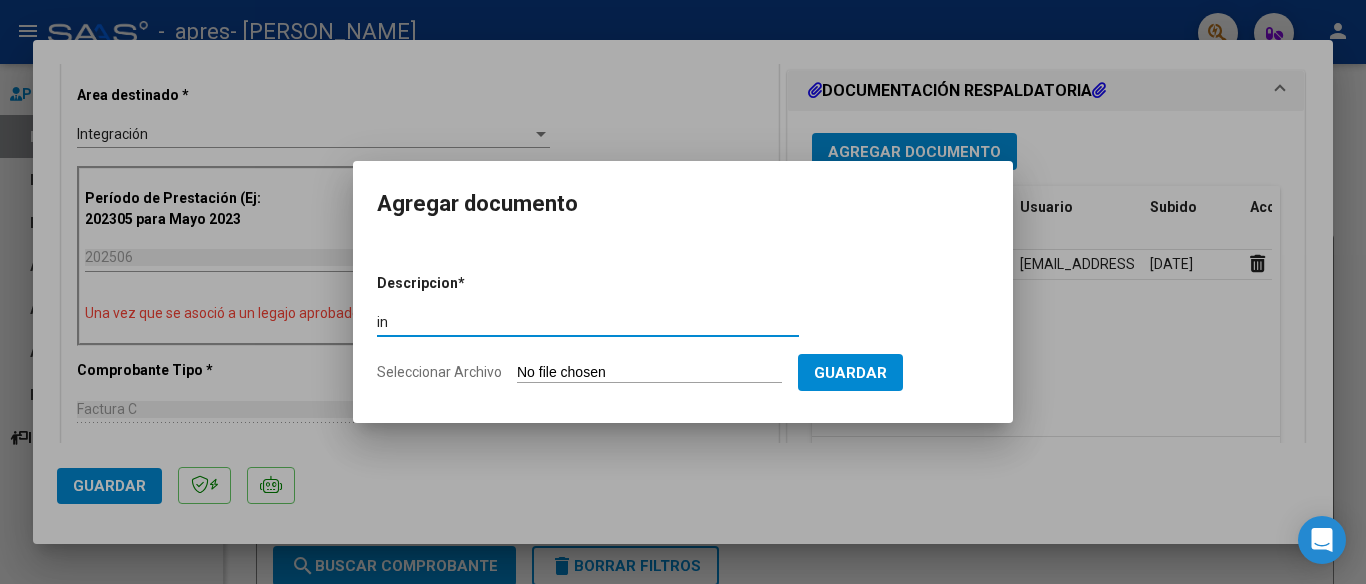 type on "i" 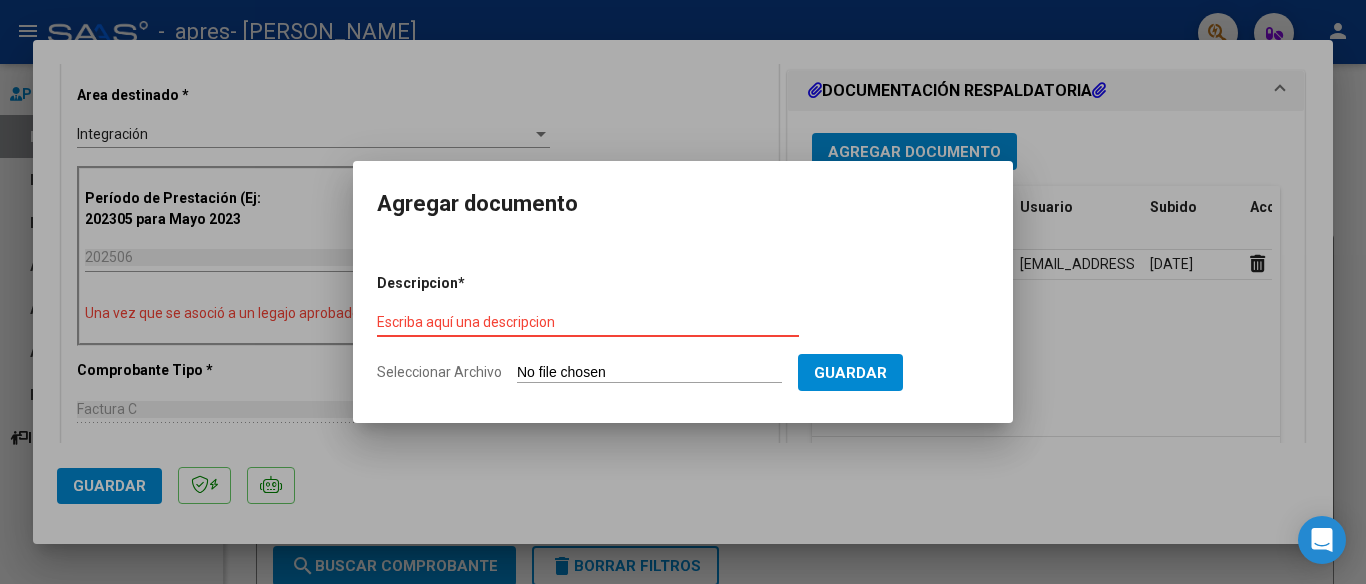click on "Escriba aquí una descripcion" at bounding box center (588, 322) 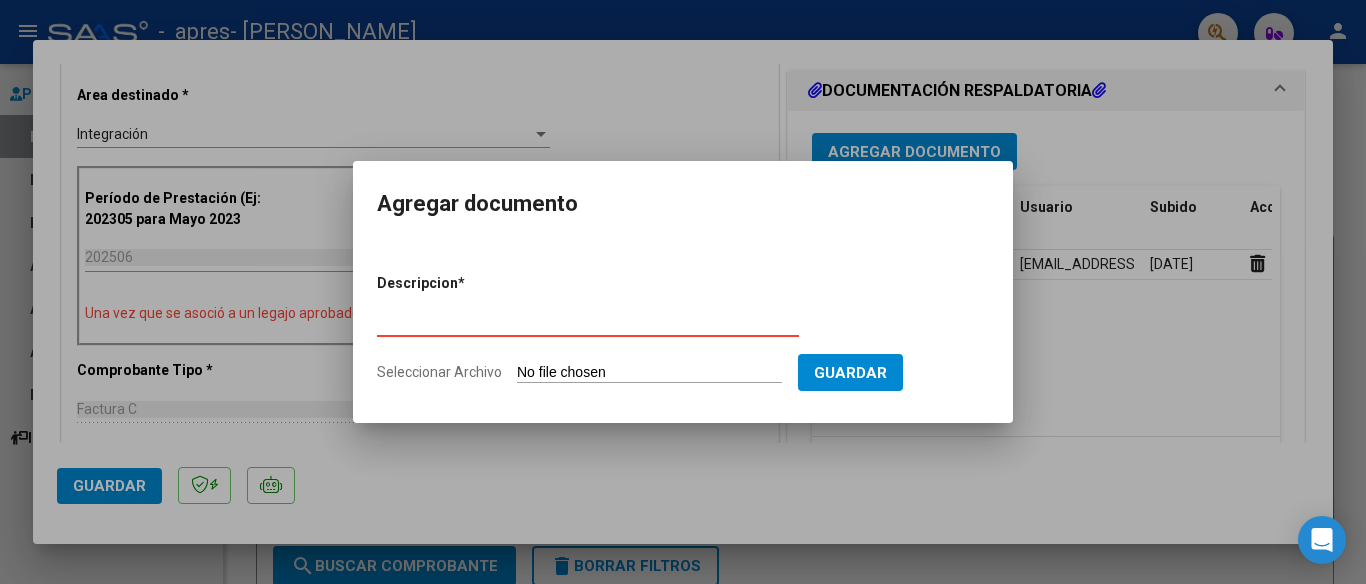 type on "informe" 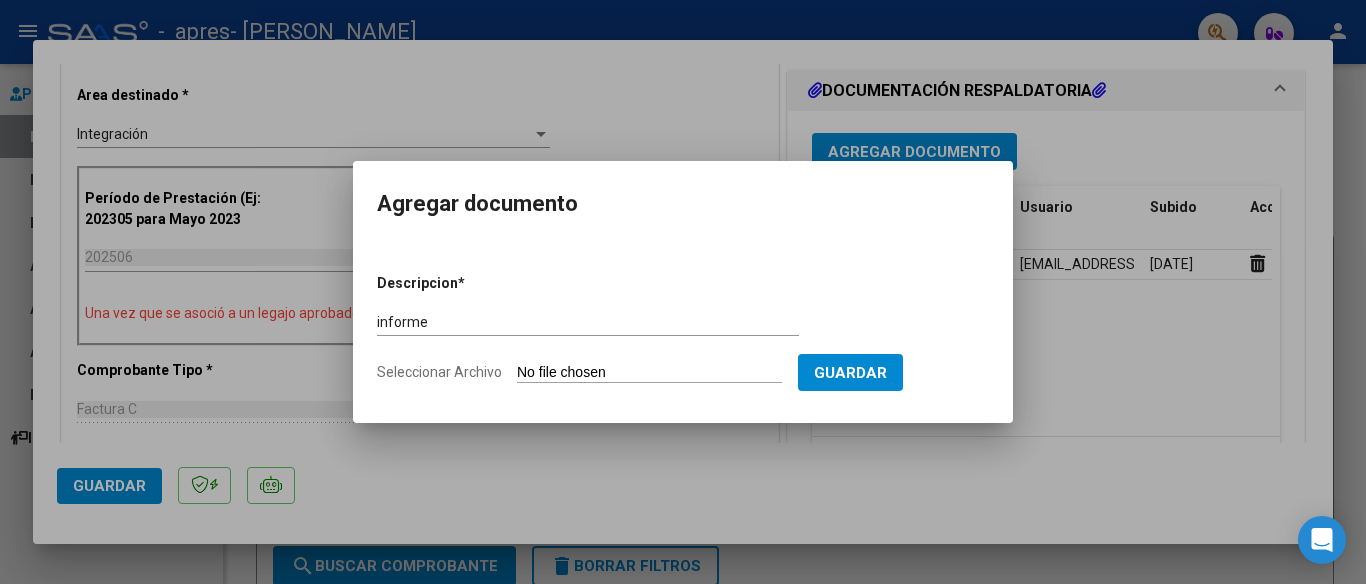 click on "Seleccionar Archivo" 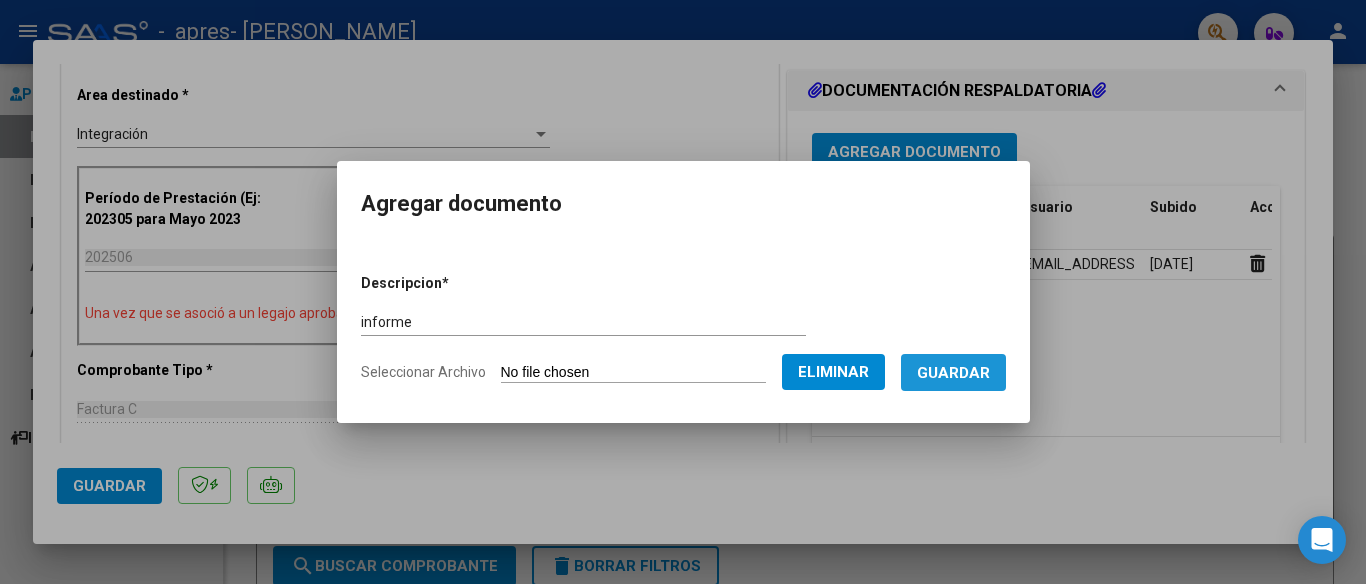 click on "Guardar" at bounding box center (953, 373) 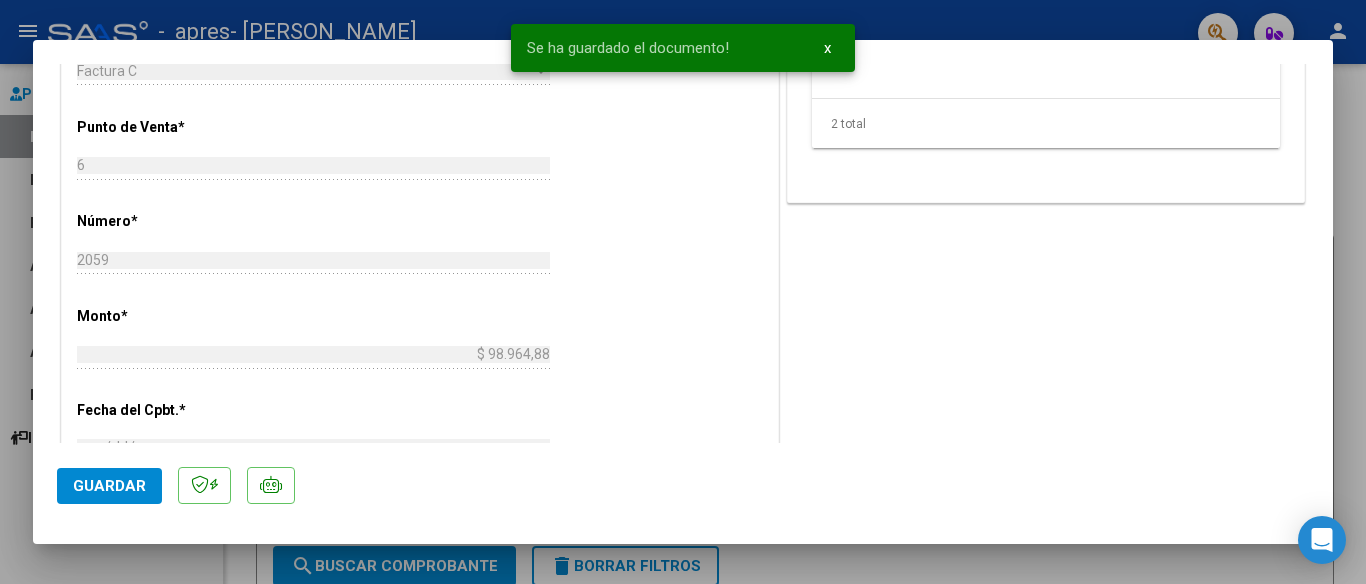 scroll, scrollTop: 838, scrollLeft: 0, axis: vertical 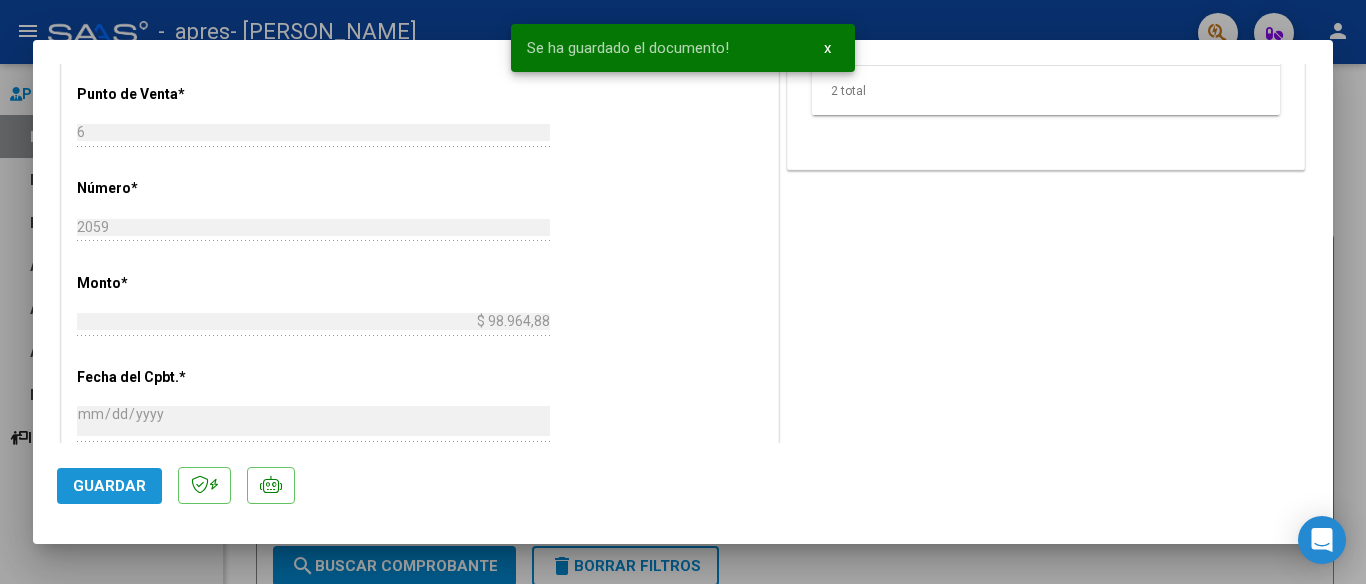 click on "Guardar" 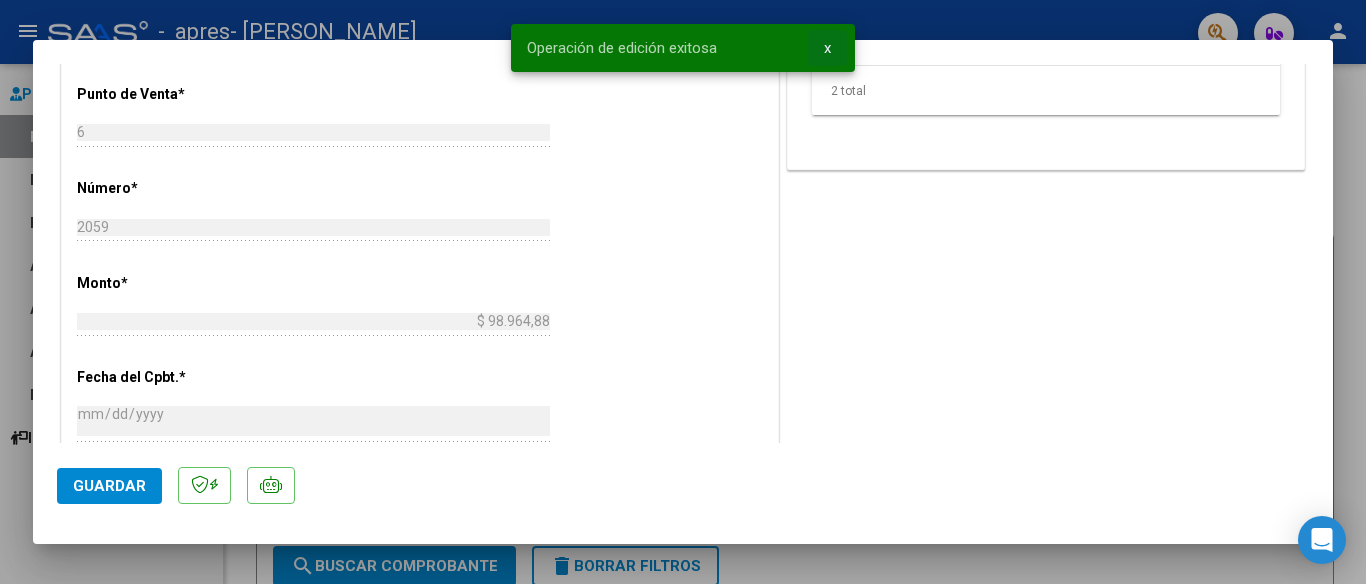 click on "x" at bounding box center [827, 48] 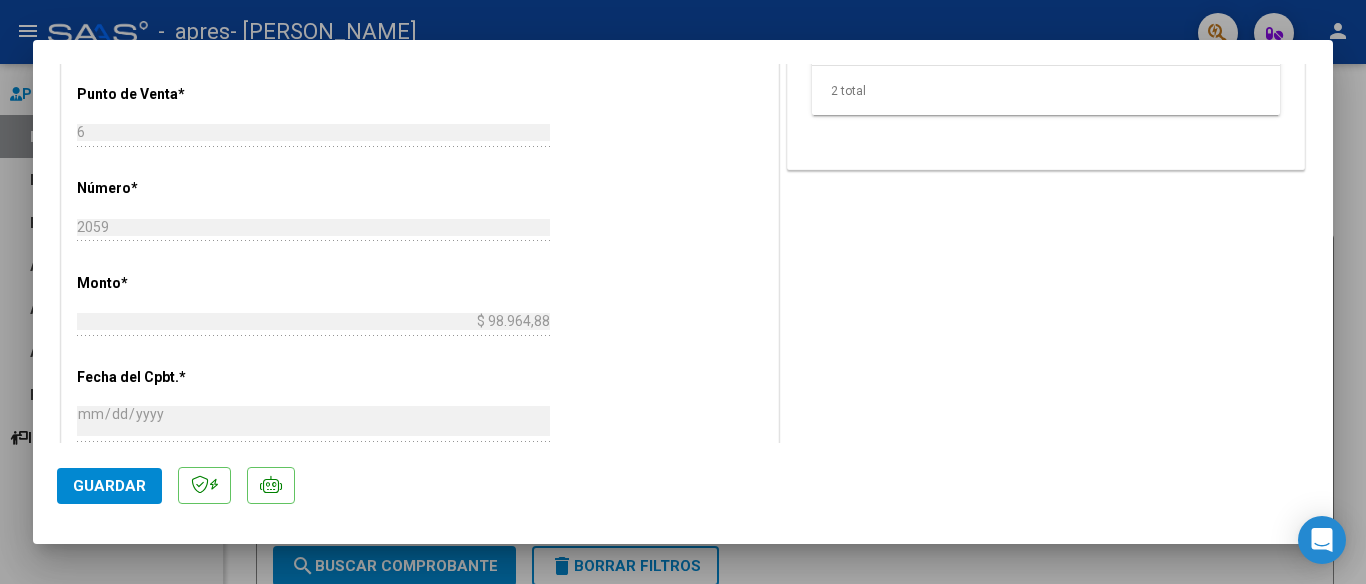 scroll, scrollTop: 9, scrollLeft: 0, axis: vertical 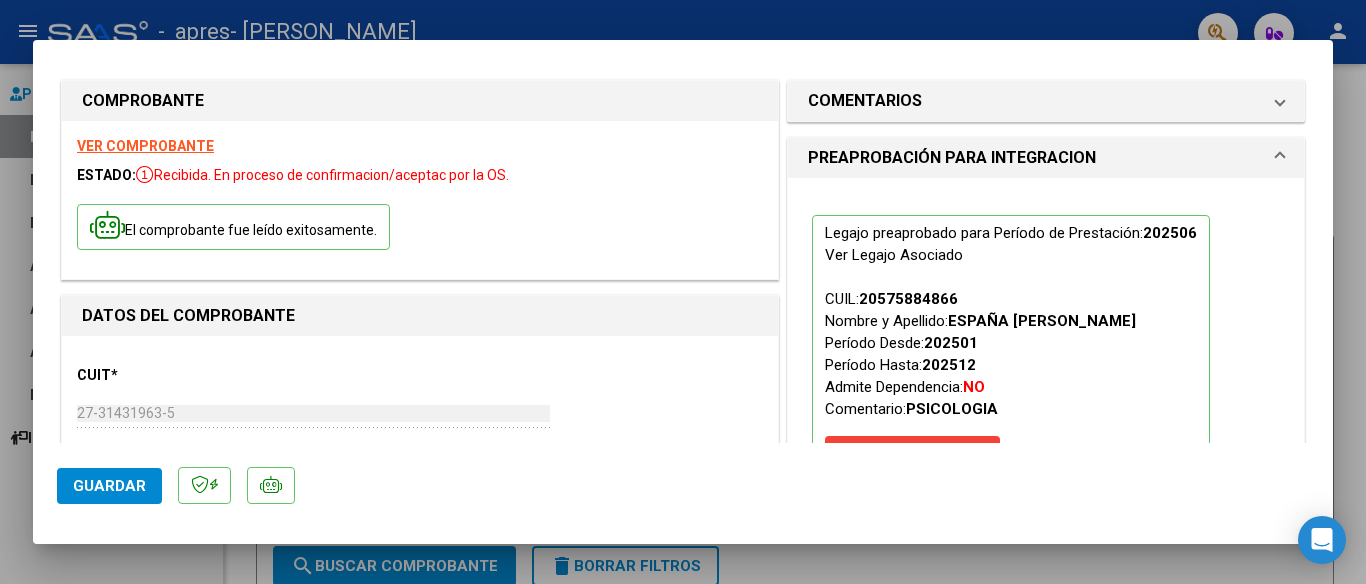 click at bounding box center (683, 292) 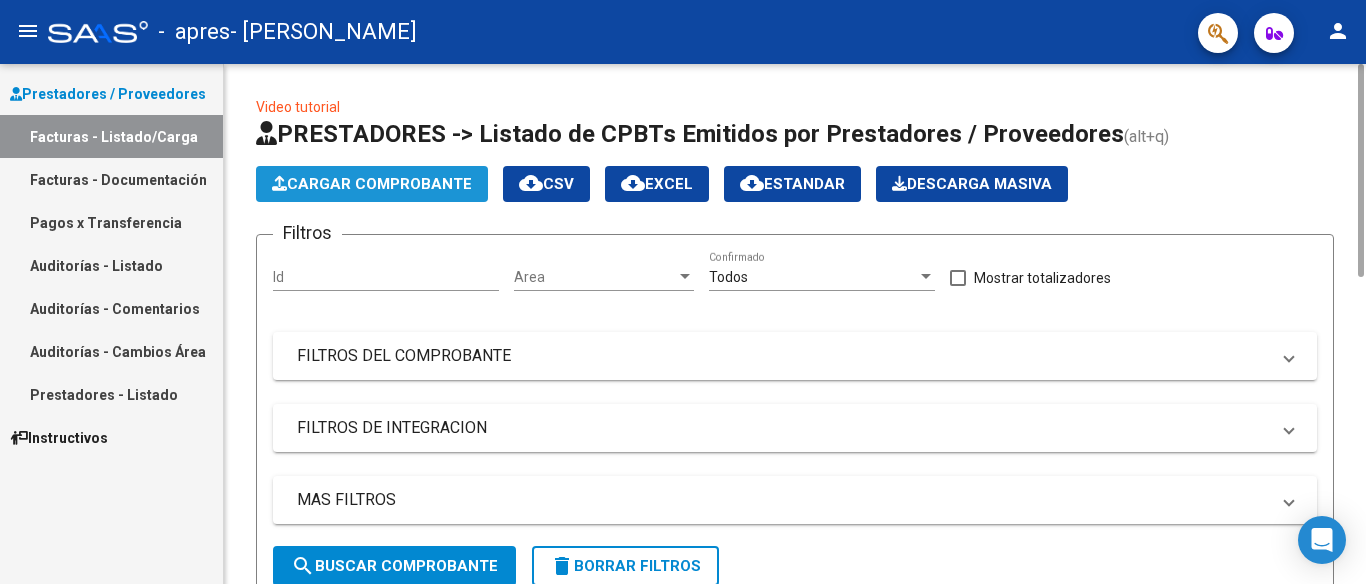 click on "Cargar Comprobante" 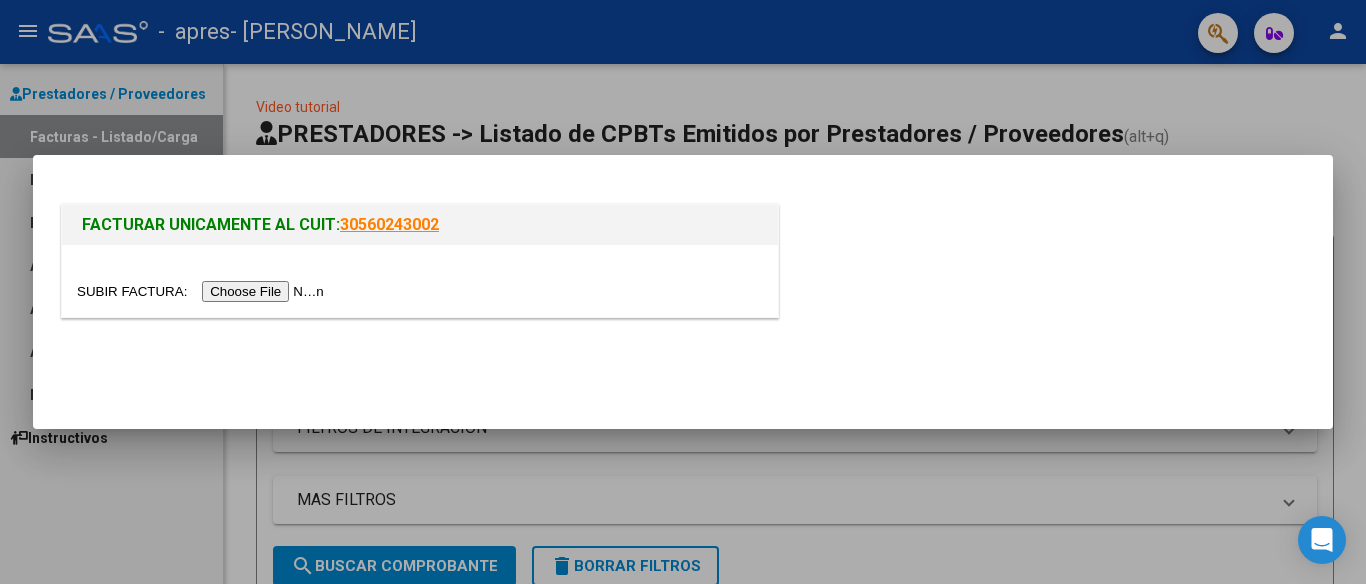 click at bounding box center (203, 291) 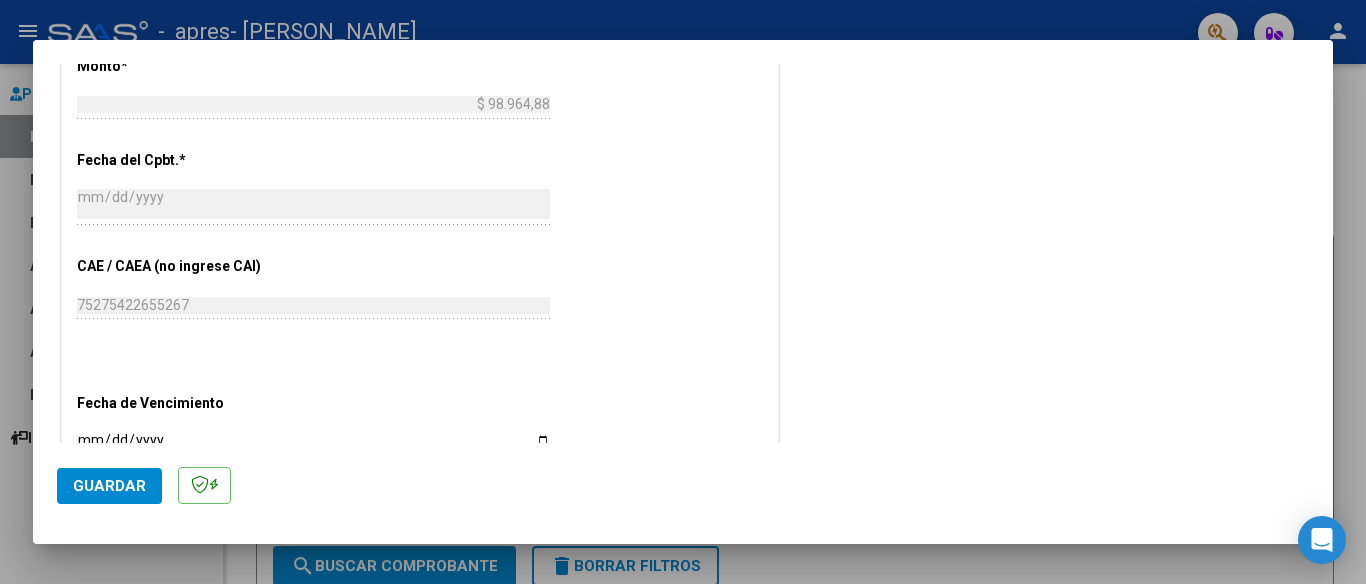 scroll, scrollTop: 1103, scrollLeft: 0, axis: vertical 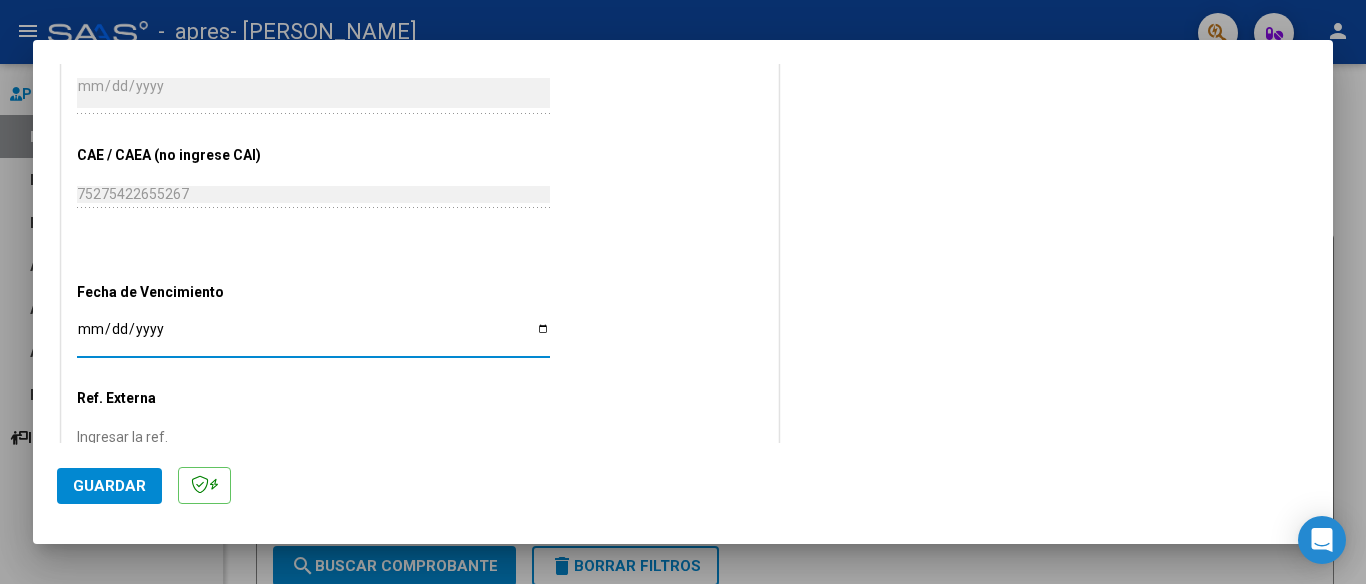 click on "Ingresar la fecha" at bounding box center [313, 336] 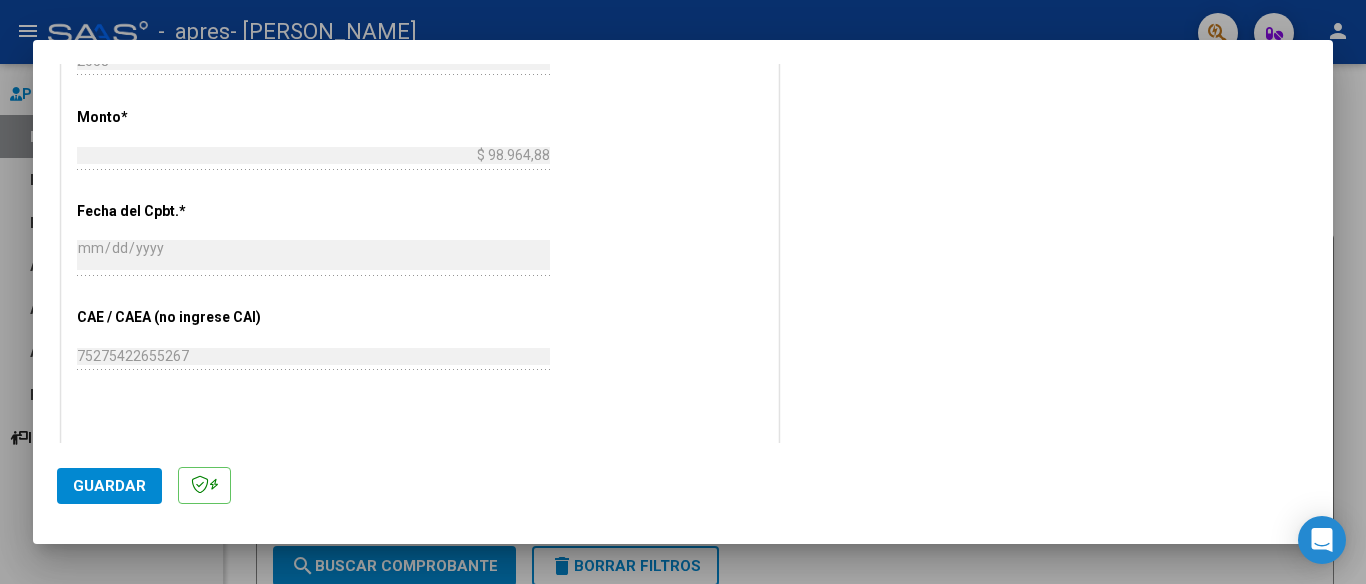 scroll, scrollTop: 918, scrollLeft: 0, axis: vertical 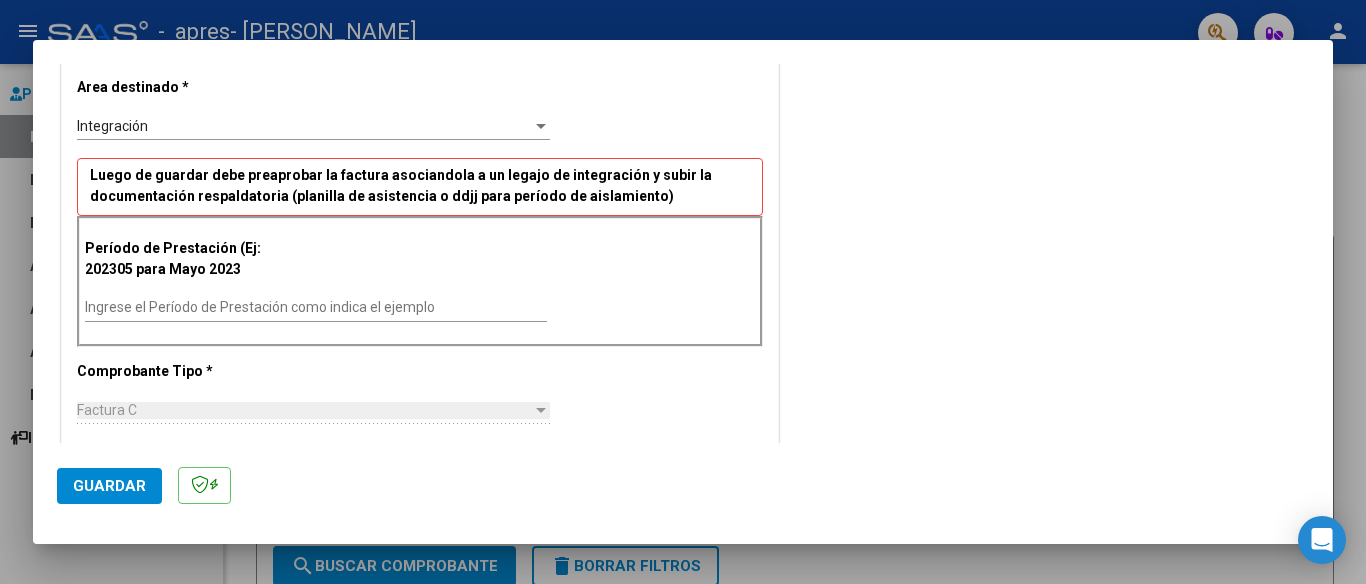 click on "Ingrese el Período de Prestación como indica el ejemplo" at bounding box center [316, 307] 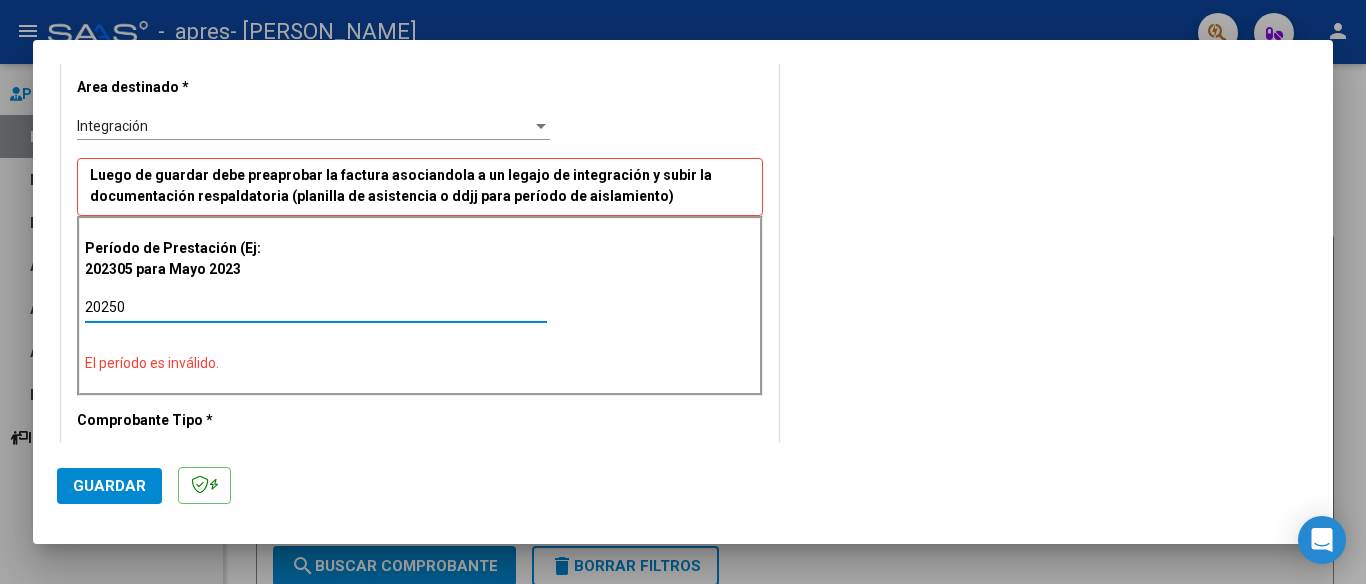 click on "20250" at bounding box center (316, 307) 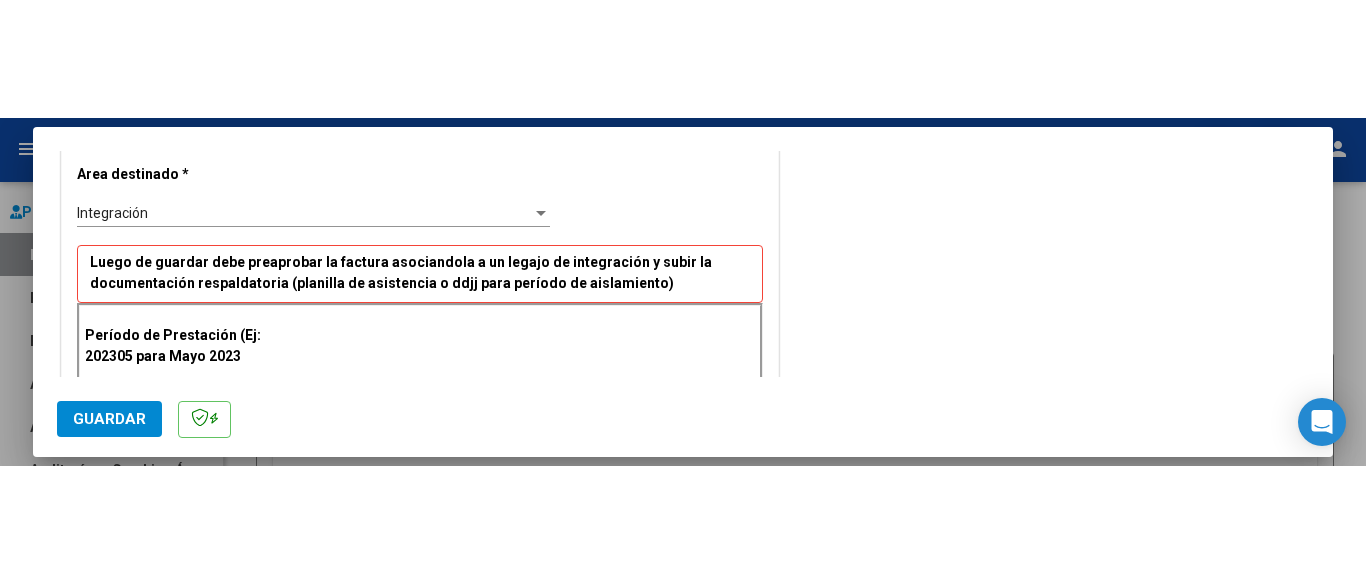 scroll, scrollTop: 429, scrollLeft: 0, axis: vertical 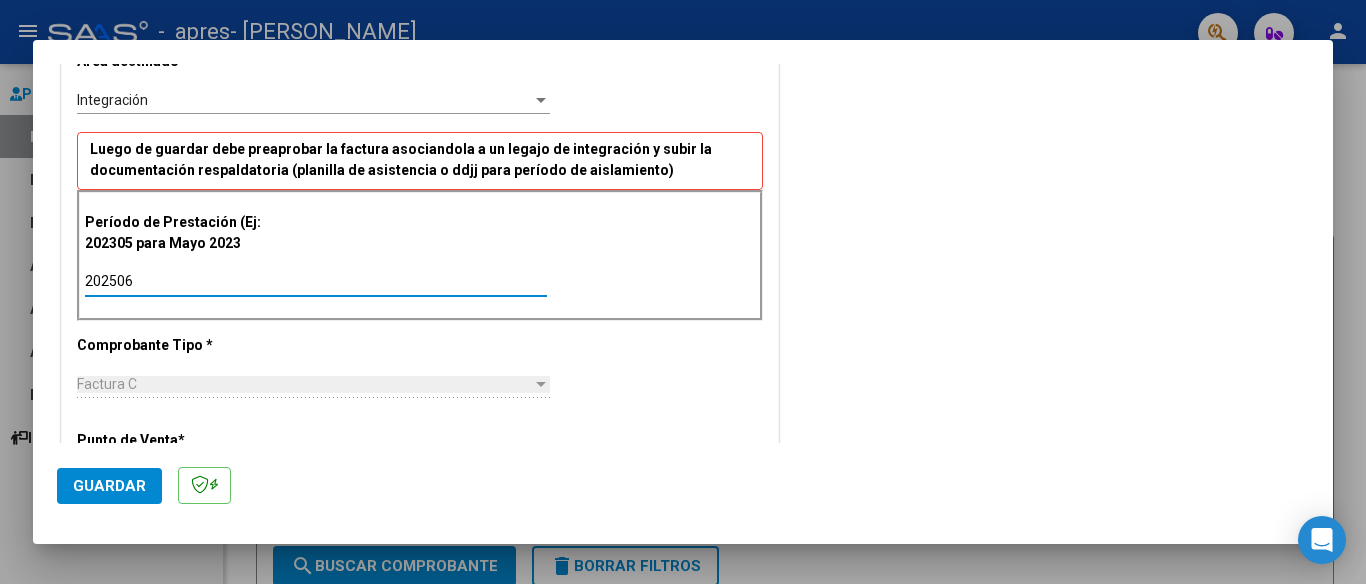 type on "202506" 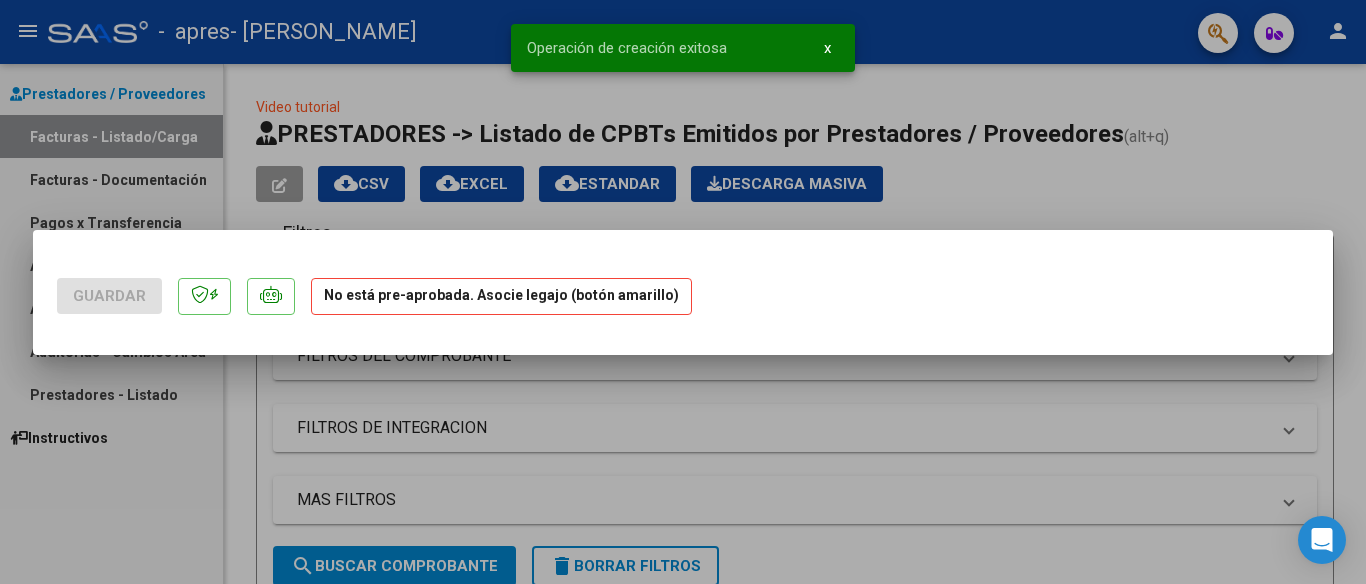 scroll, scrollTop: 0, scrollLeft: 0, axis: both 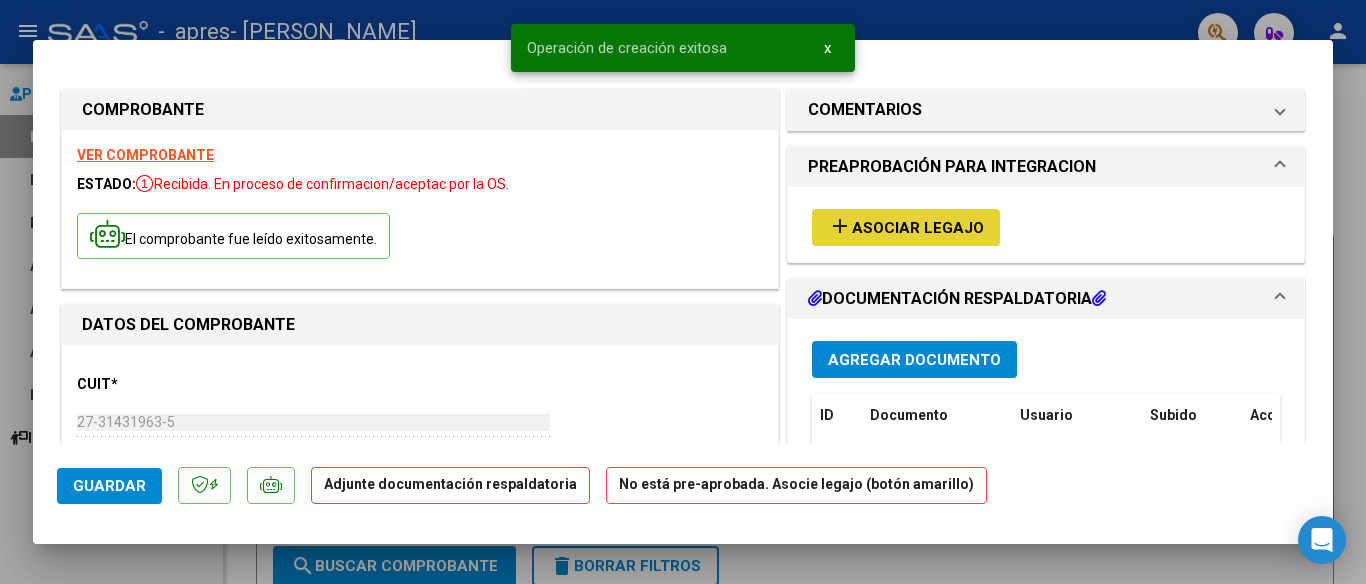 click on "Asociar Legajo" at bounding box center (918, 228) 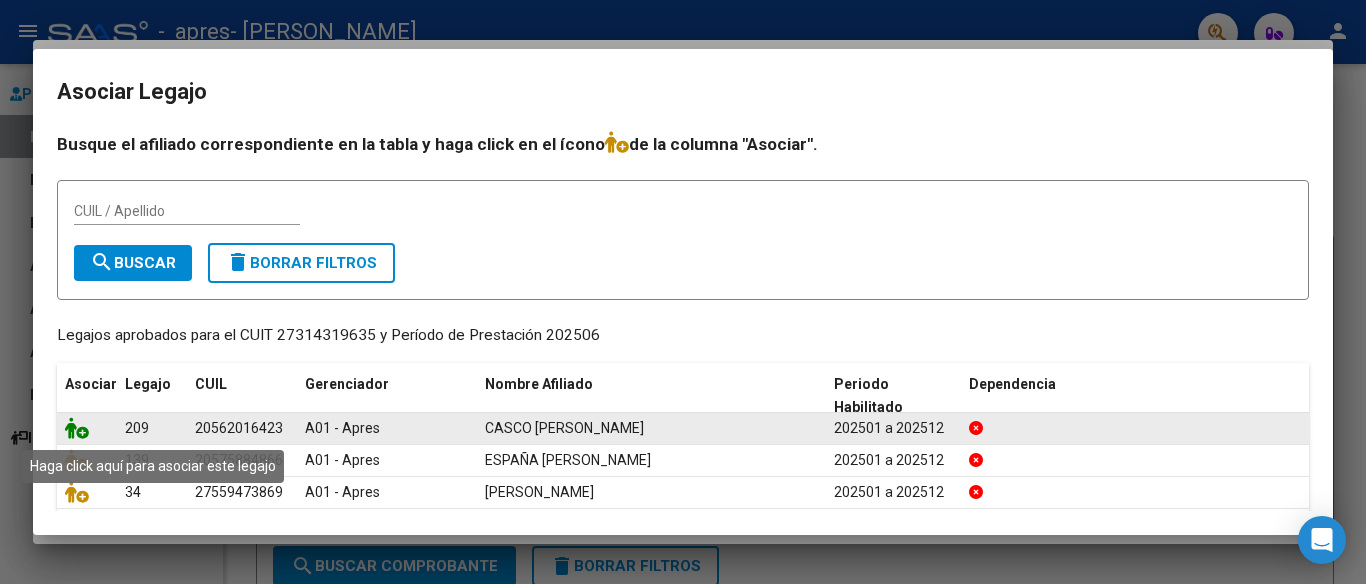 click 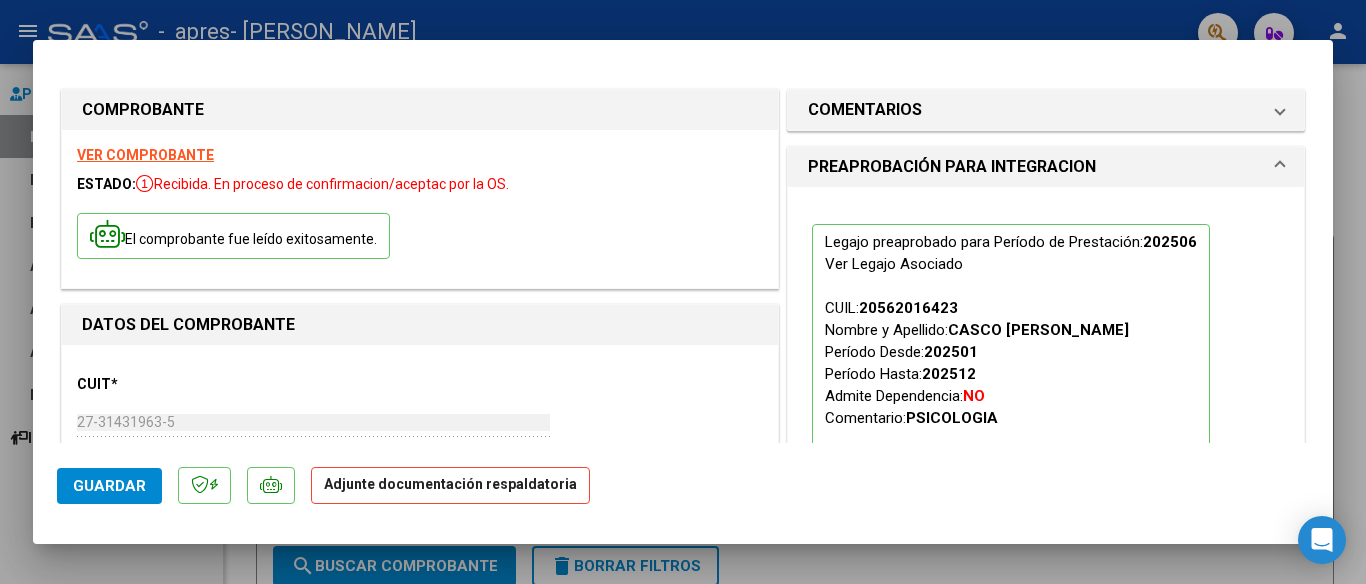 scroll, scrollTop: 424, scrollLeft: 0, axis: vertical 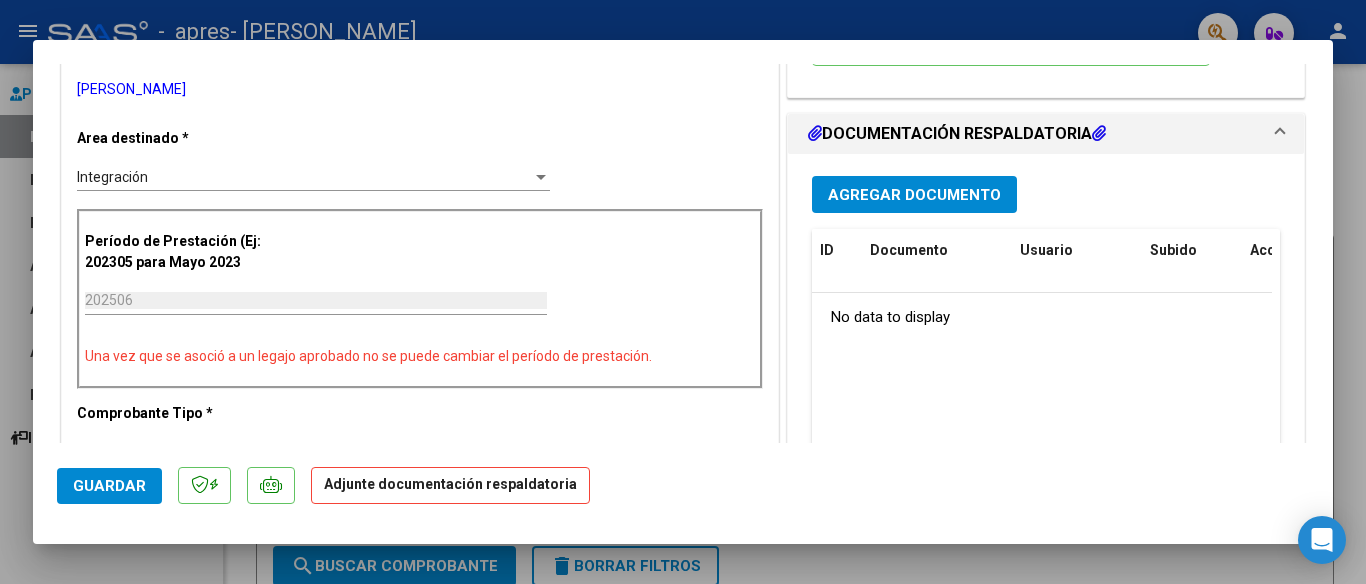 click on "Agregar Documento" at bounding box center (914, 195) 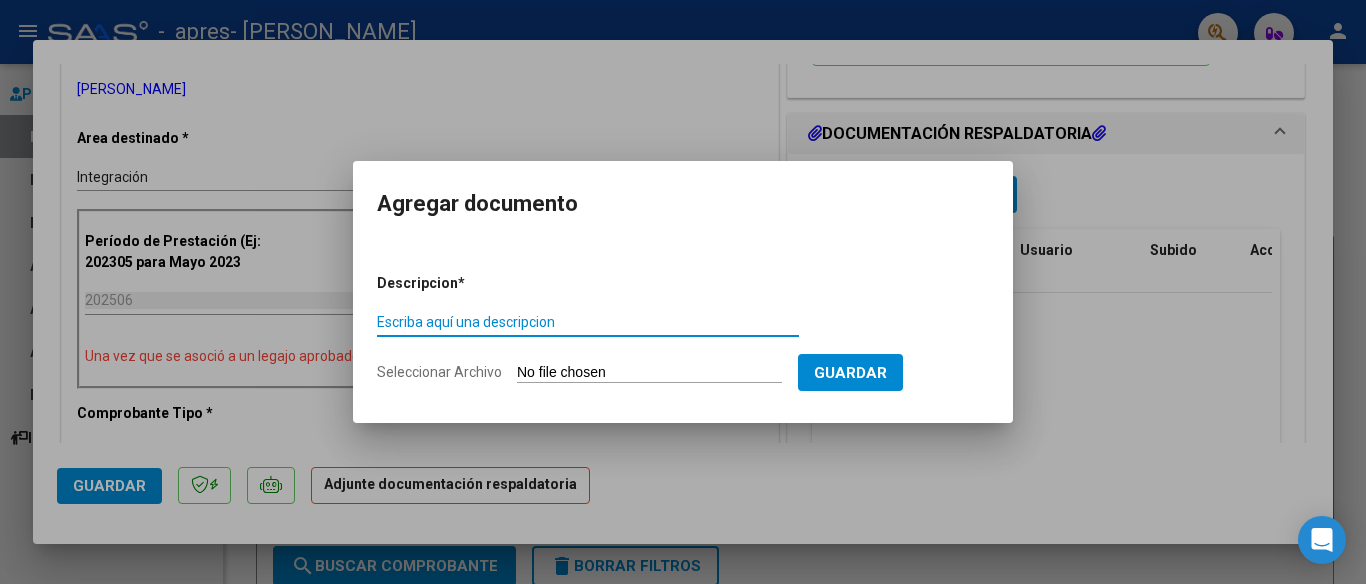 click on "Escriba aquí una descripcion" at bounding box center (588, 322) 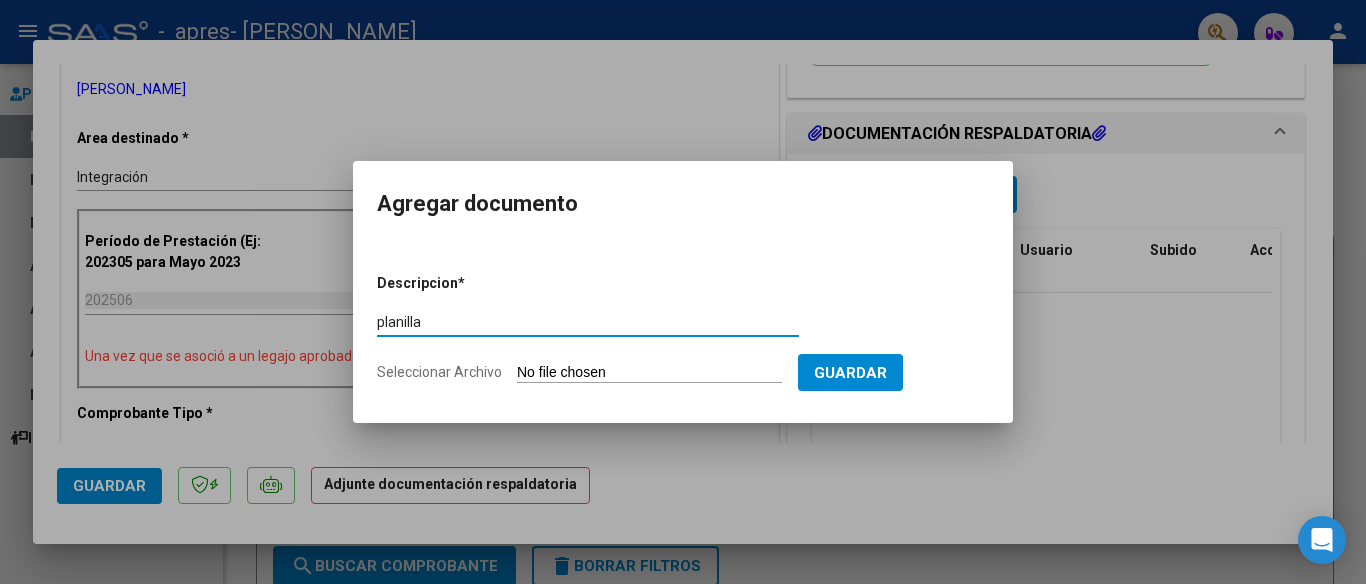 type on "planilla" 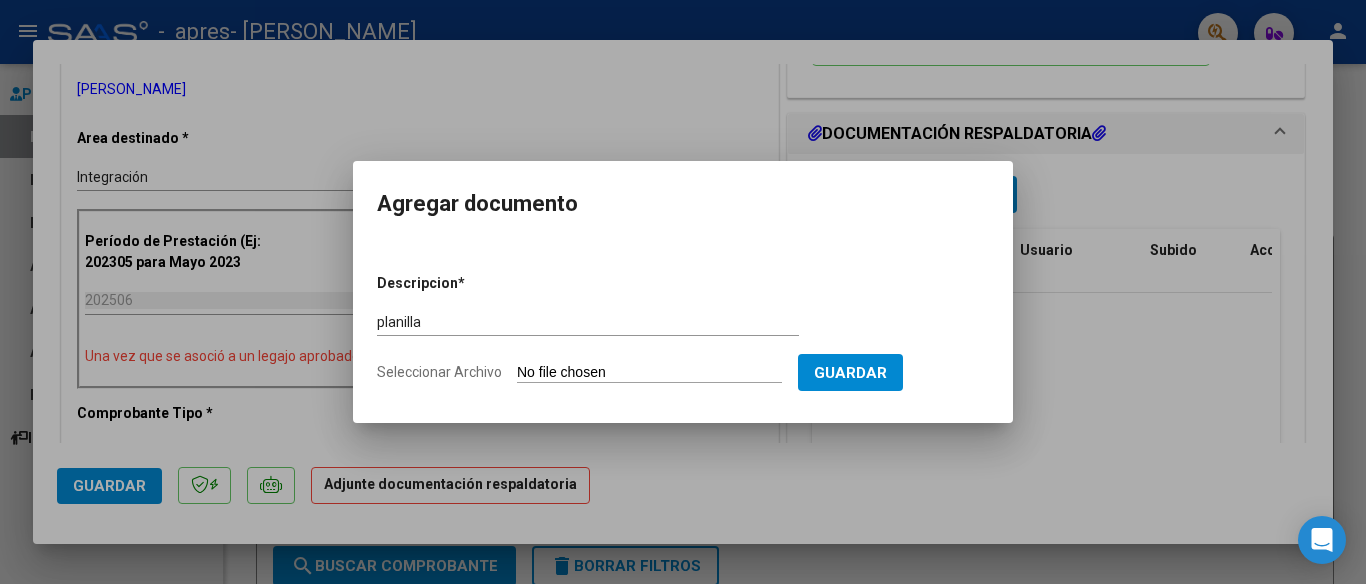 type on "C:\fakepath\planilla [PERSON_NAME].pdf" 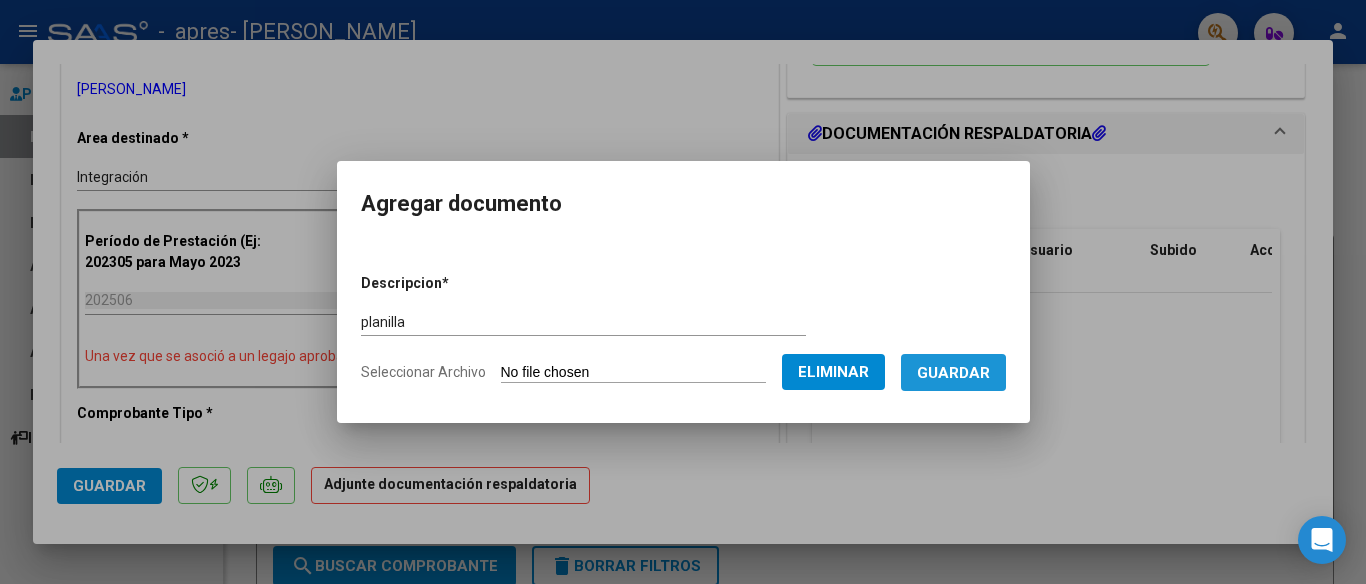 click on "Guardar" at bounding box center [953, 372] 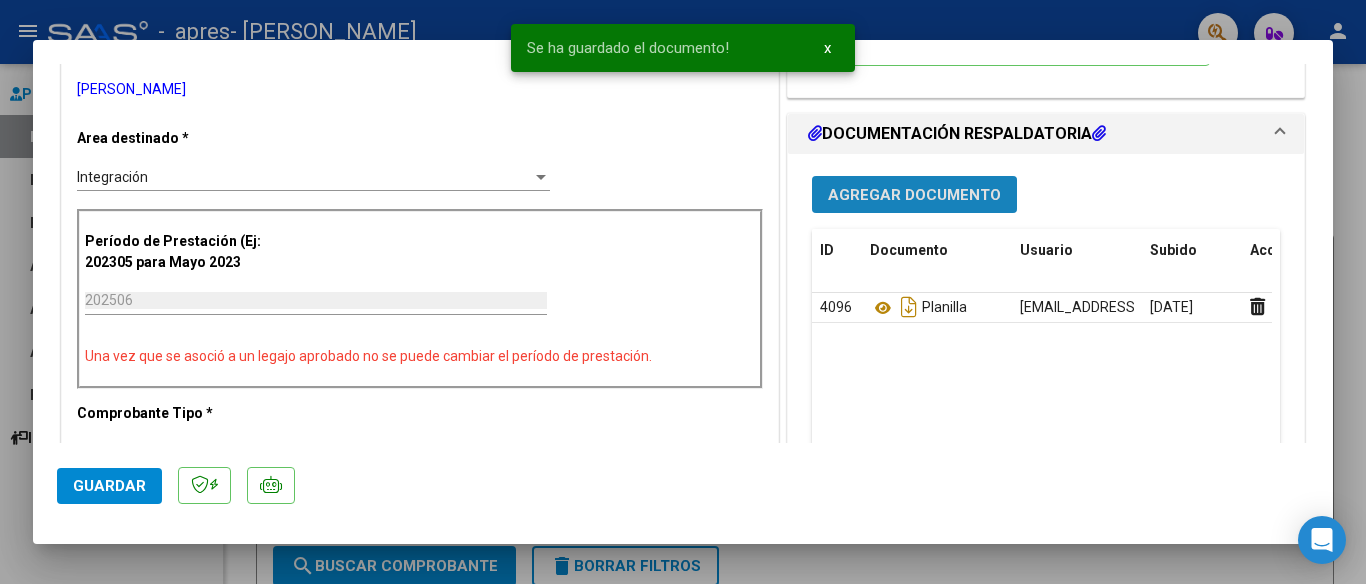 click on "Agregar Documento" at bounding box center (914, 195) 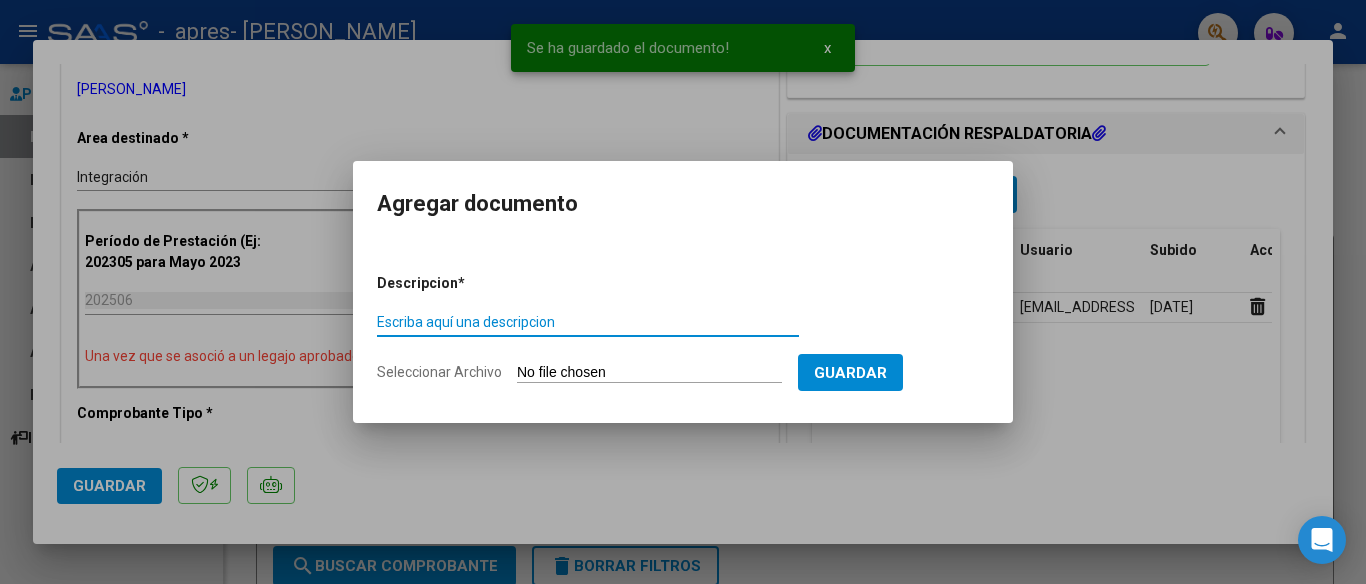 click on "Escriba aquí una descripcion" at bounding box center [588, 322] 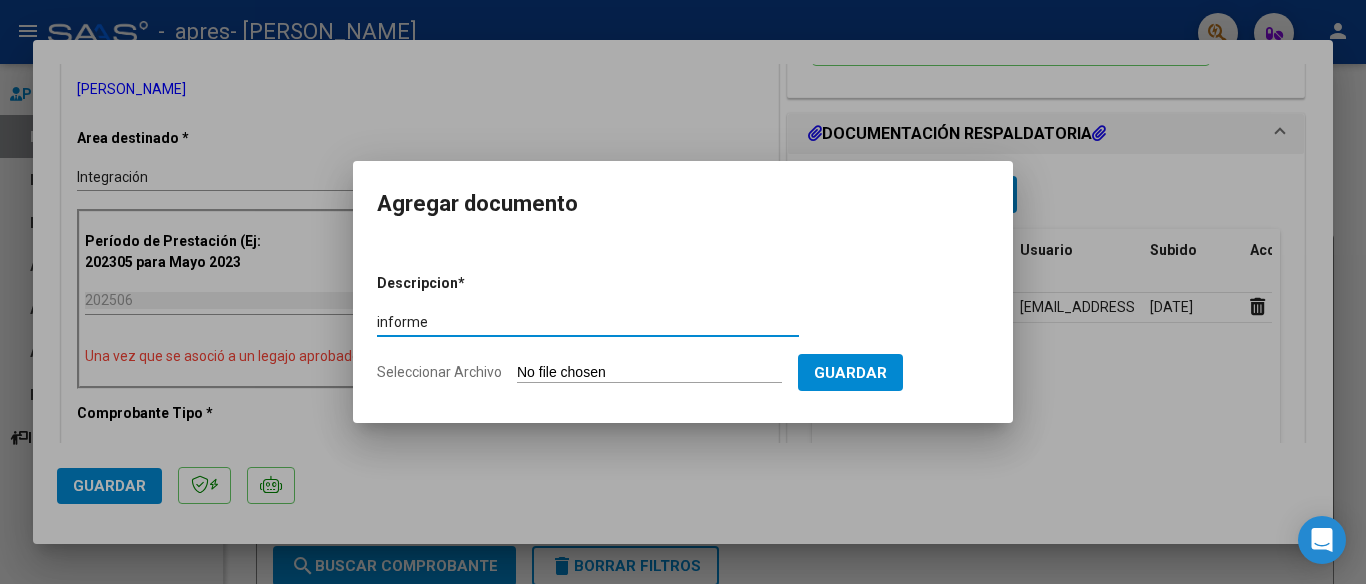 type on "informe" 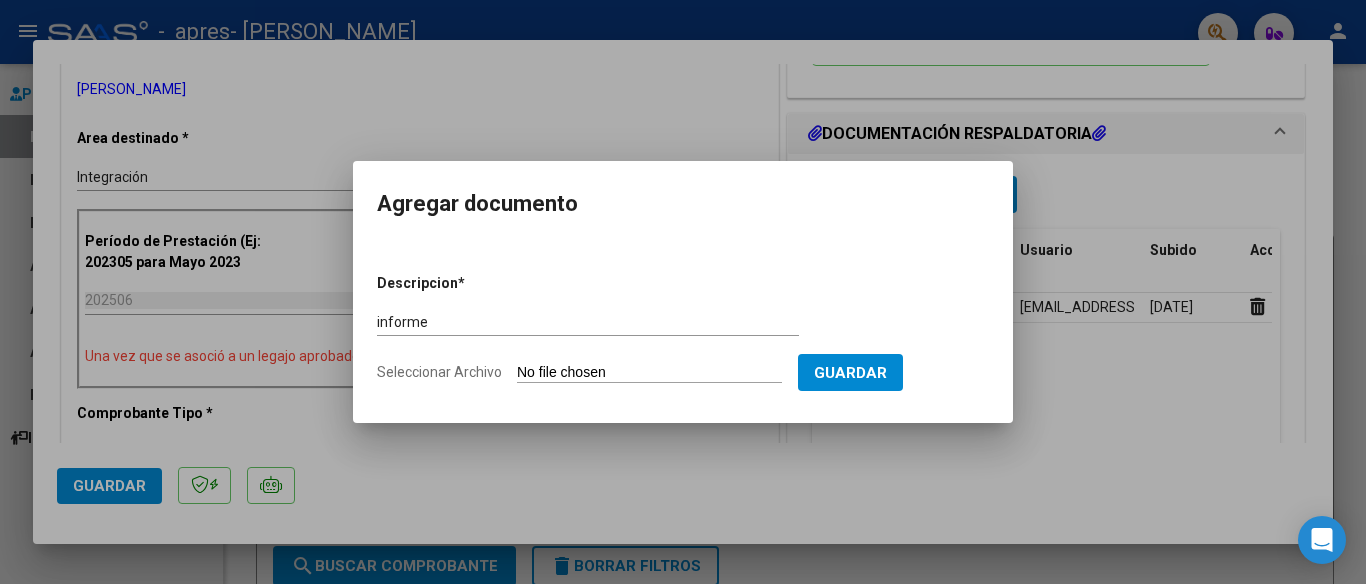 click on "Seleccionar Archivo" at bounding box center [649, 373] 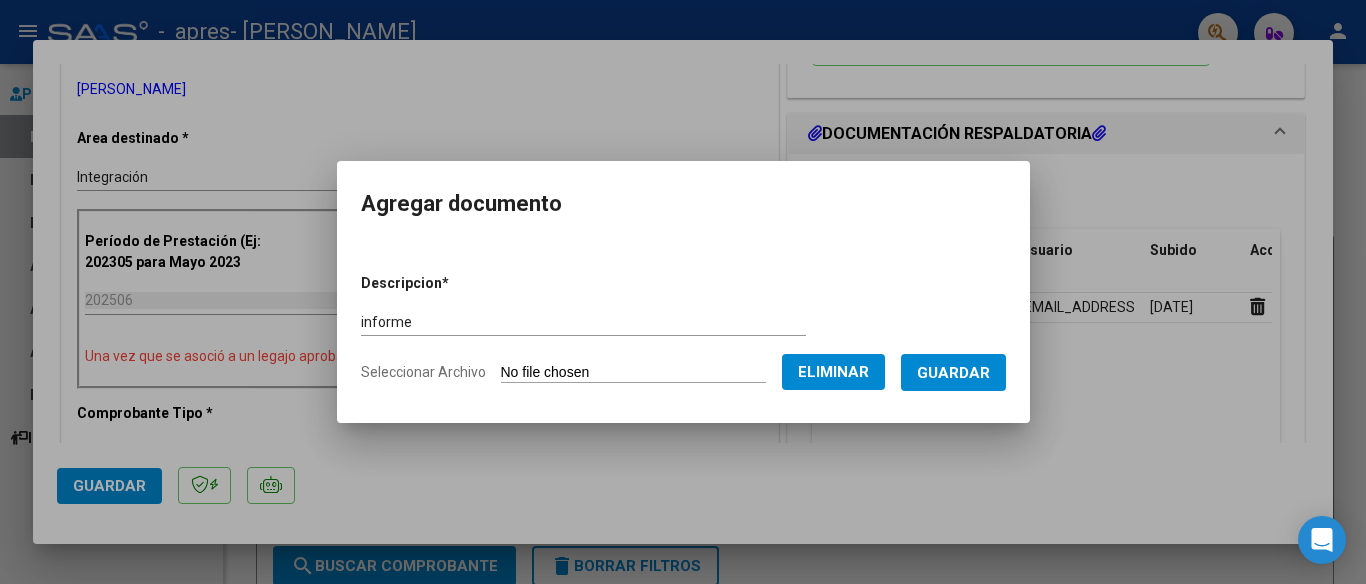 click on "Guardar" at bounding box center (953, 373) 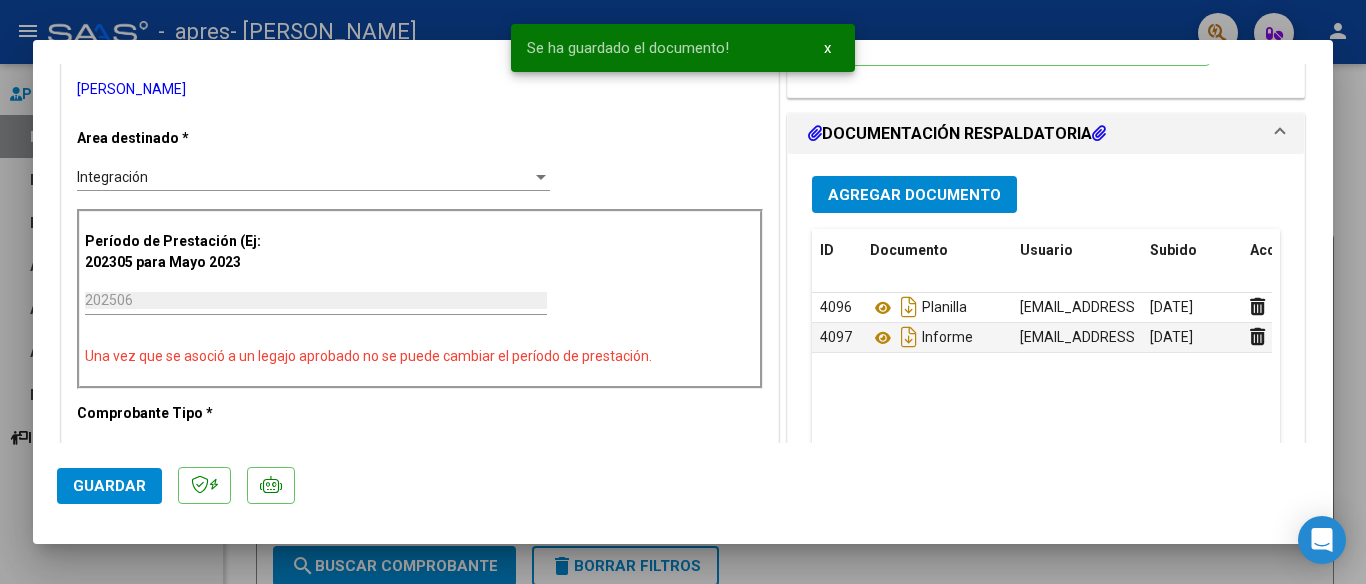 scroll, scrollTop: 853, scrollLeft: 0, axis: vertical 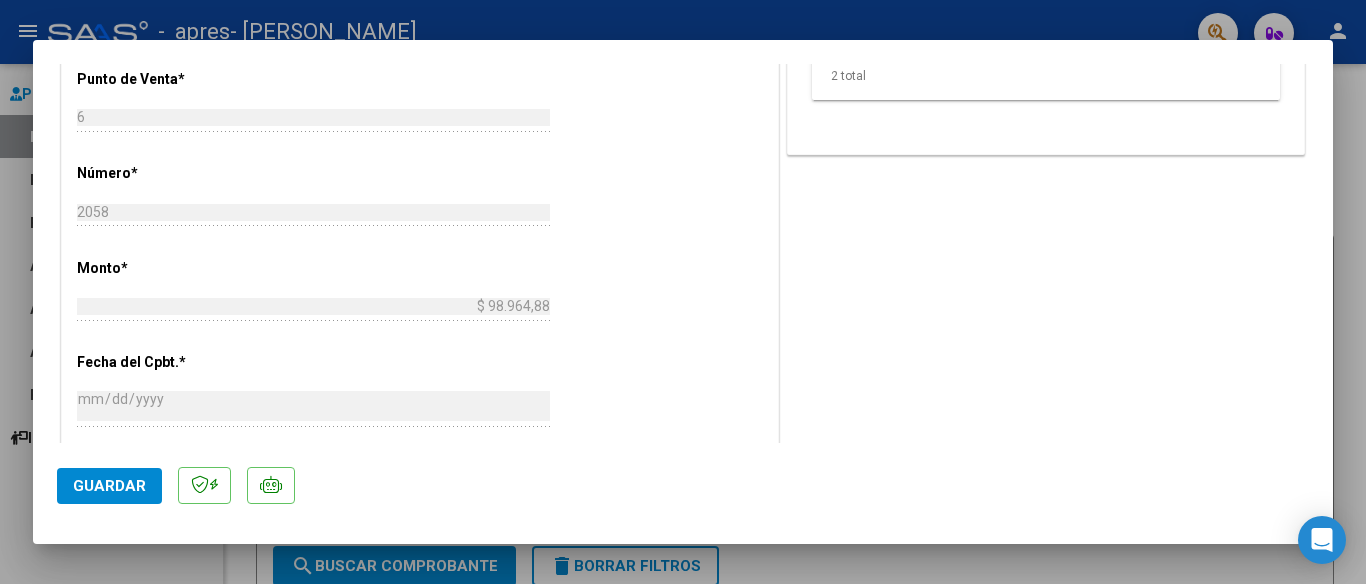 click on "Guardar" 